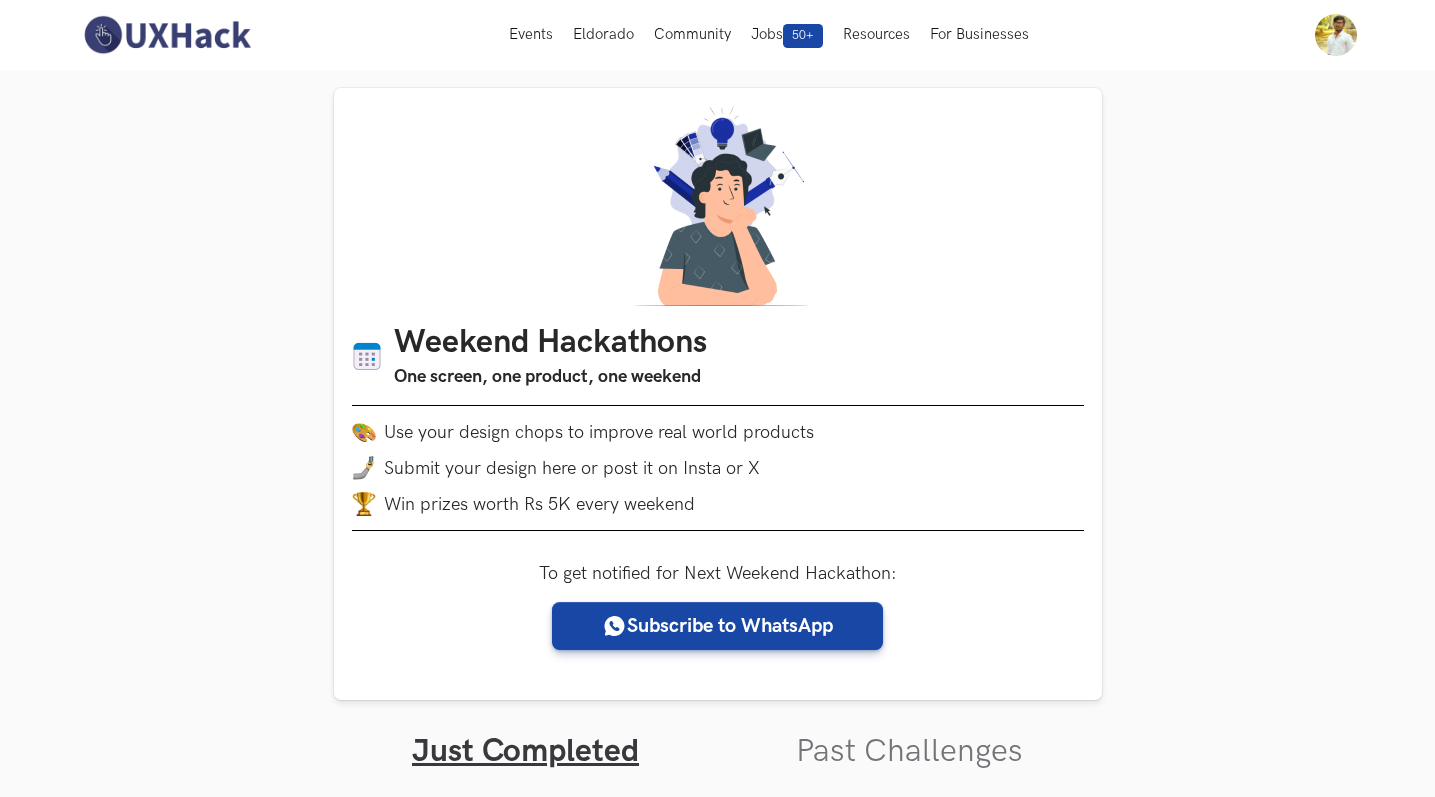 scroll, scrollTop: 0, scrollLeft: 0, axis: both 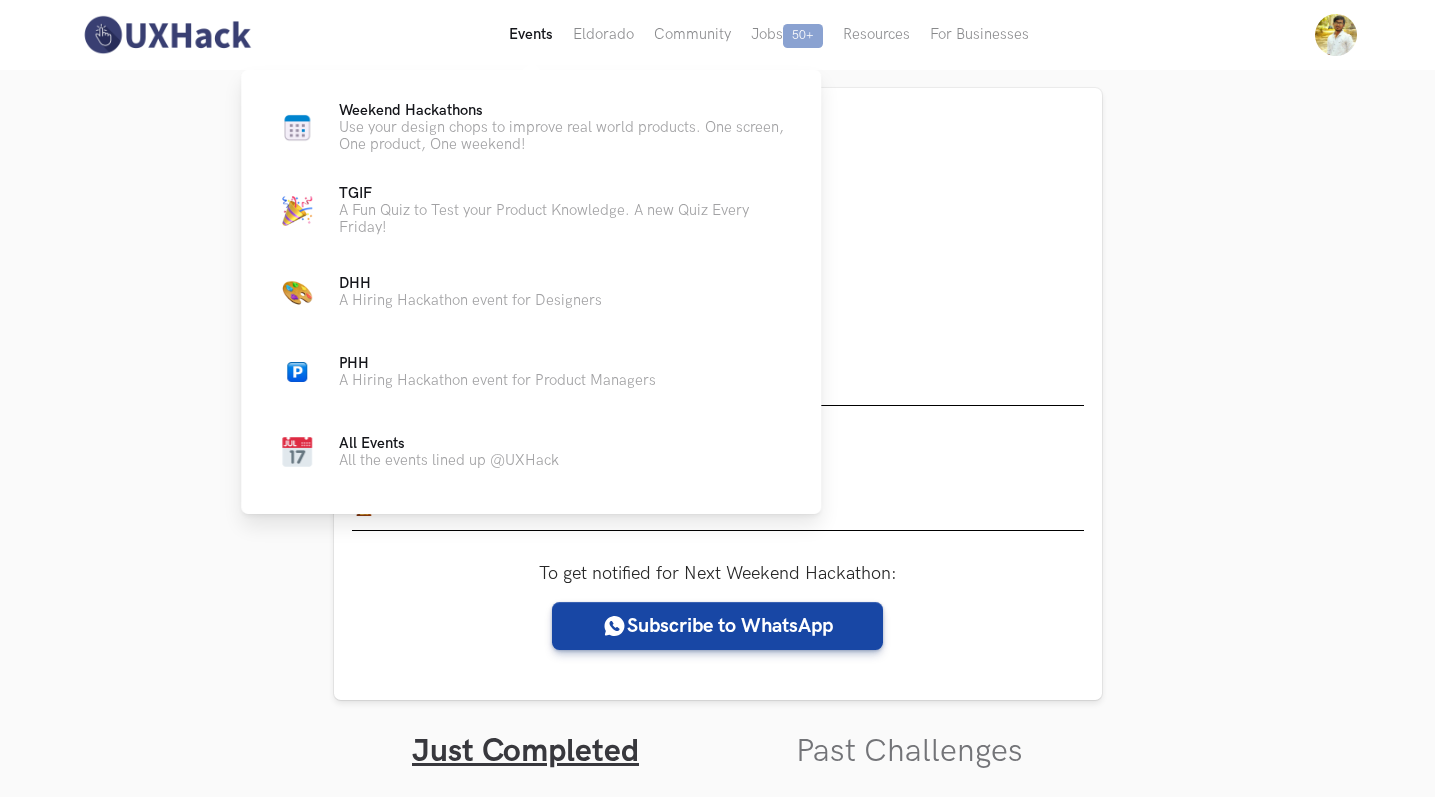 click on "Events  Live" at bounding box center (531, 35) 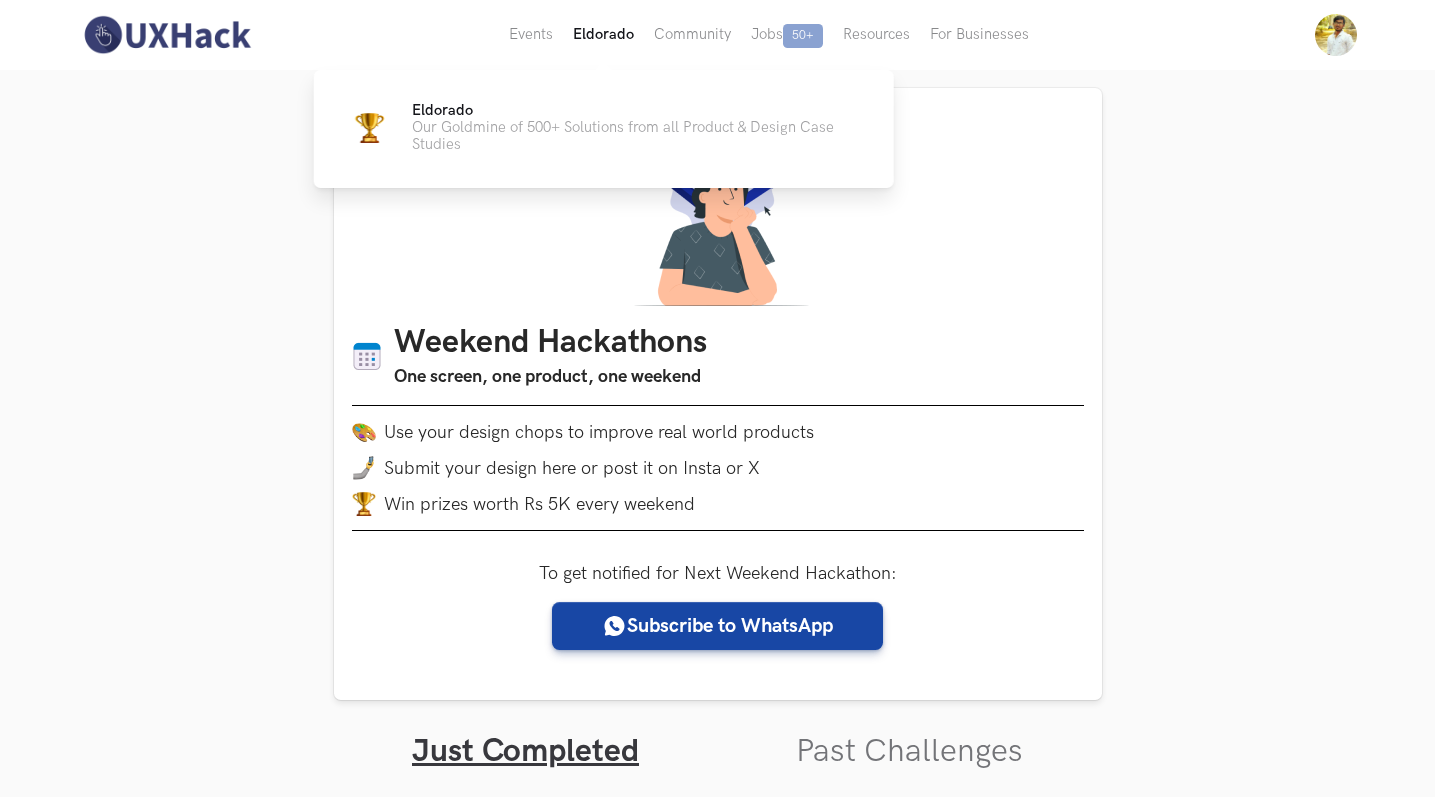 click on "Eldorado" at bounding box center [531, 35] 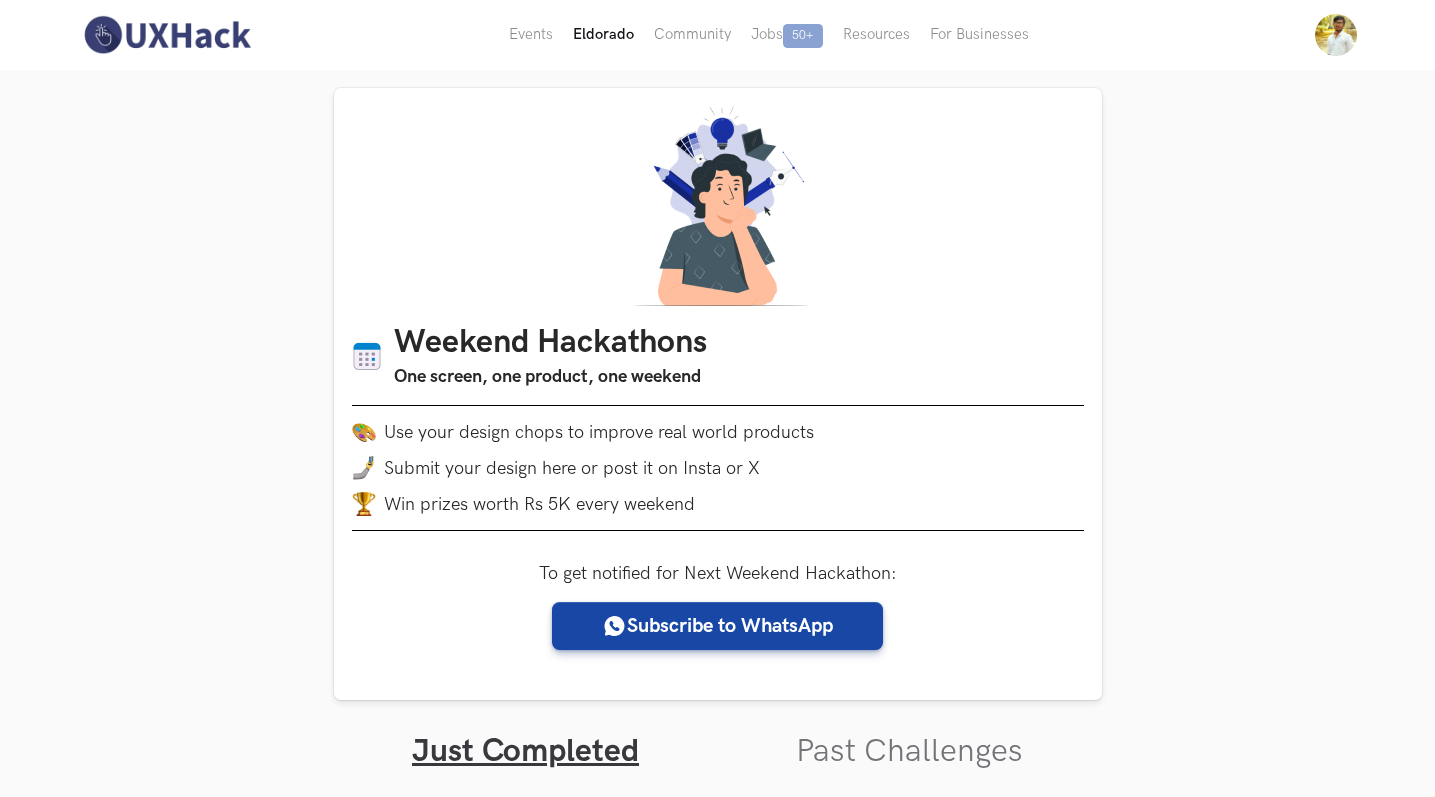 click on "Eldorado" at bounding box center [531, 35] 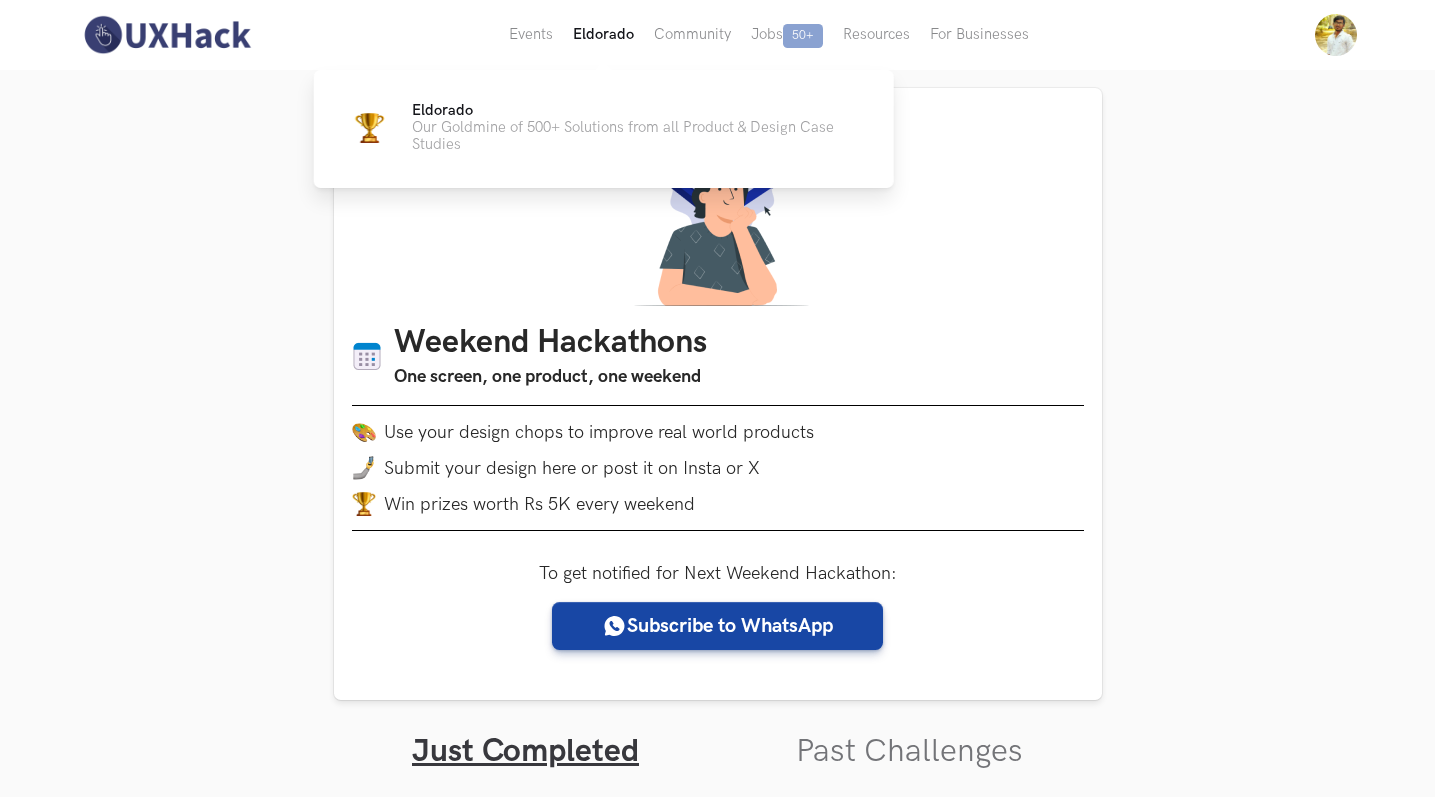 click on "Eldorado" at bounding box center [531, 35] 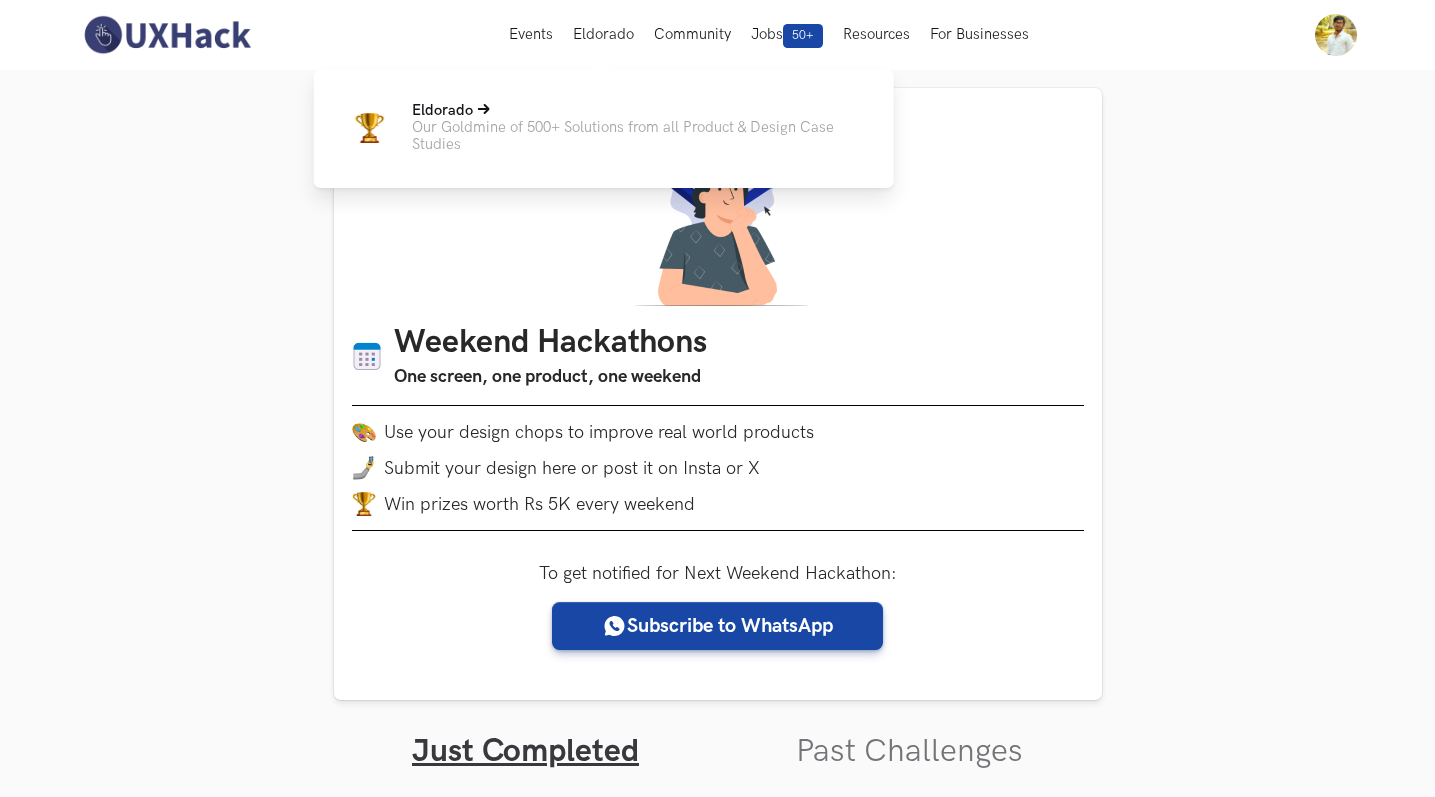 click on "Eldorado" at bounding box center [637, 110] 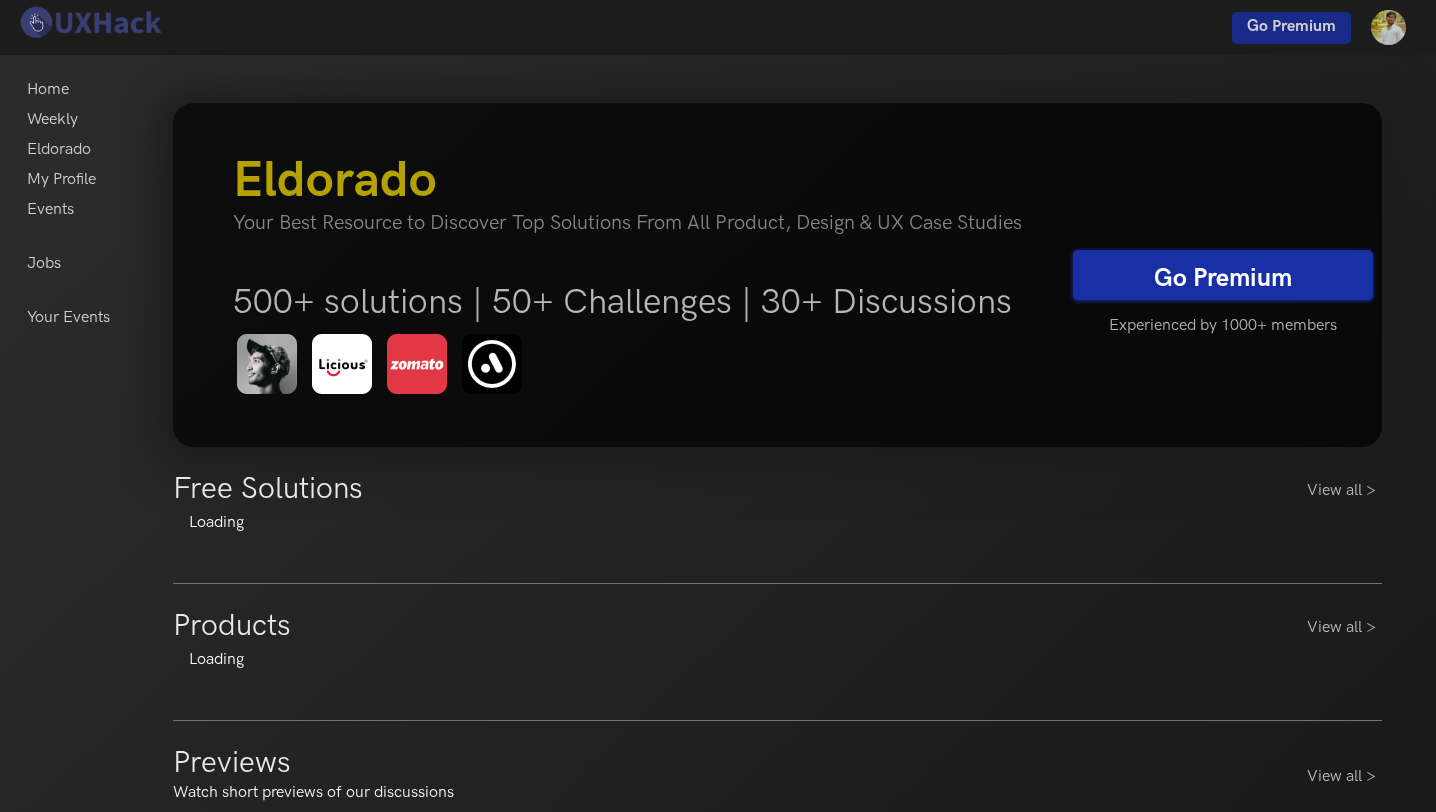 scroll, scrollTop: 0, scrollLeft: 0, axis: both 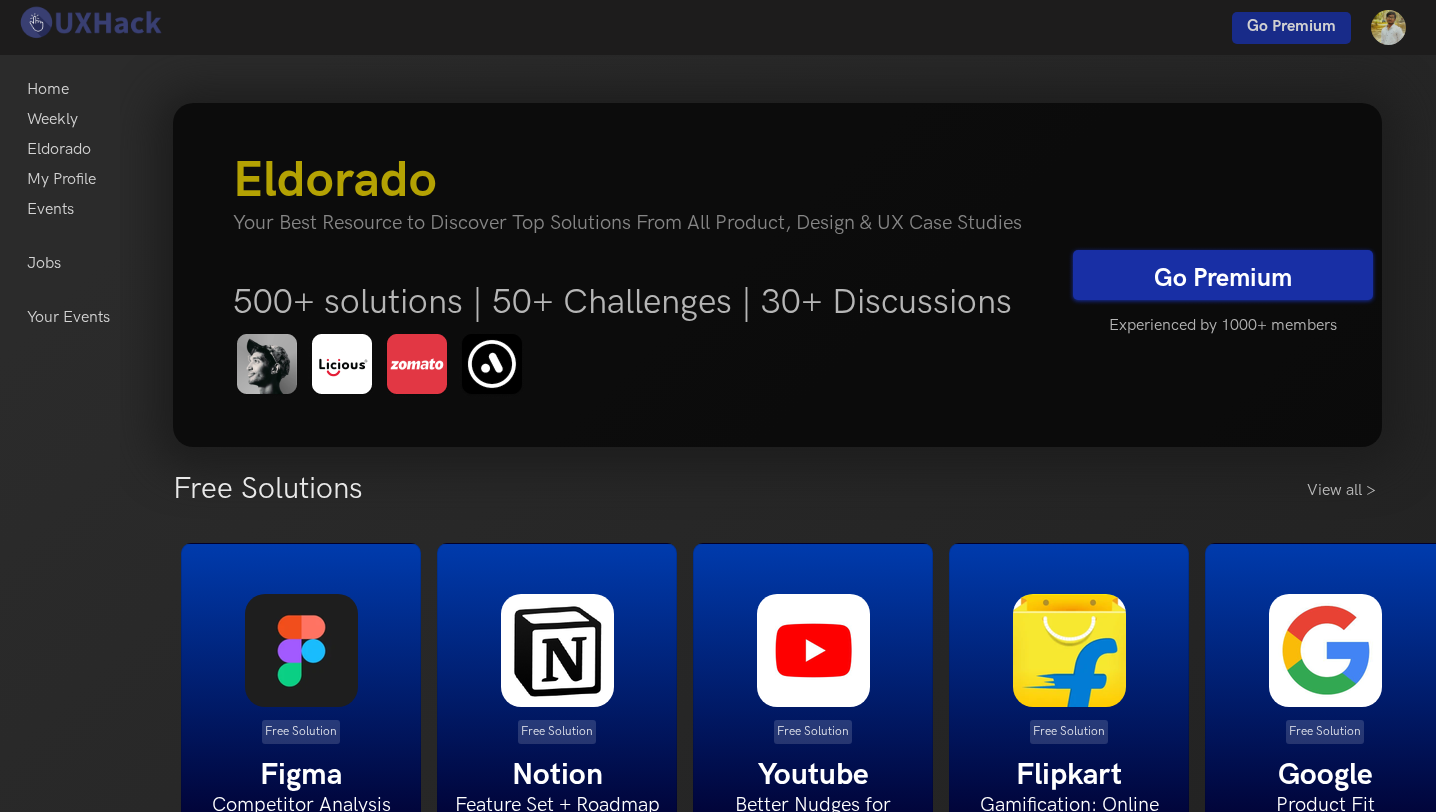 click at bounding box center (383, 365) 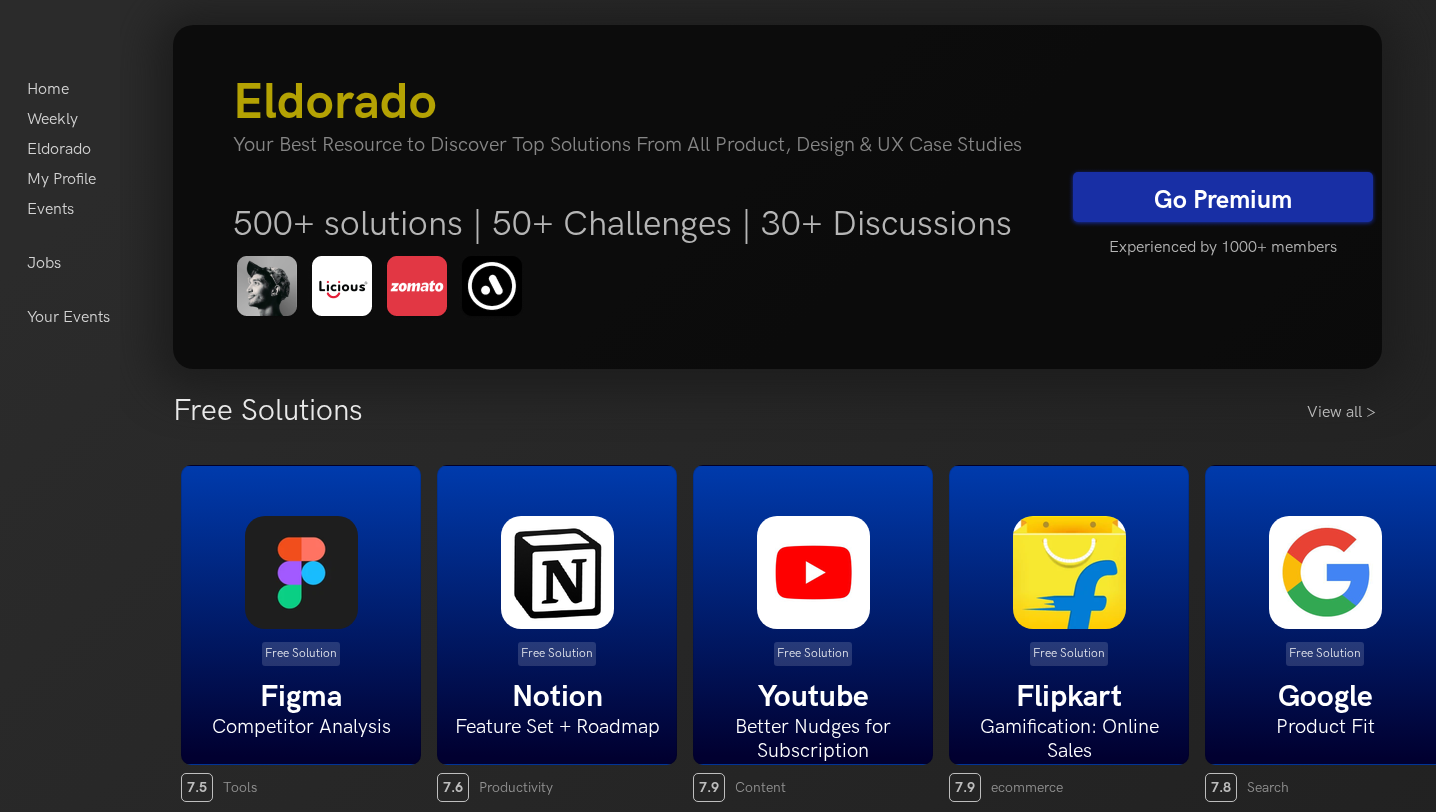 scroll, scrollTop: 80, scrollLeft: 0, axis: vertical 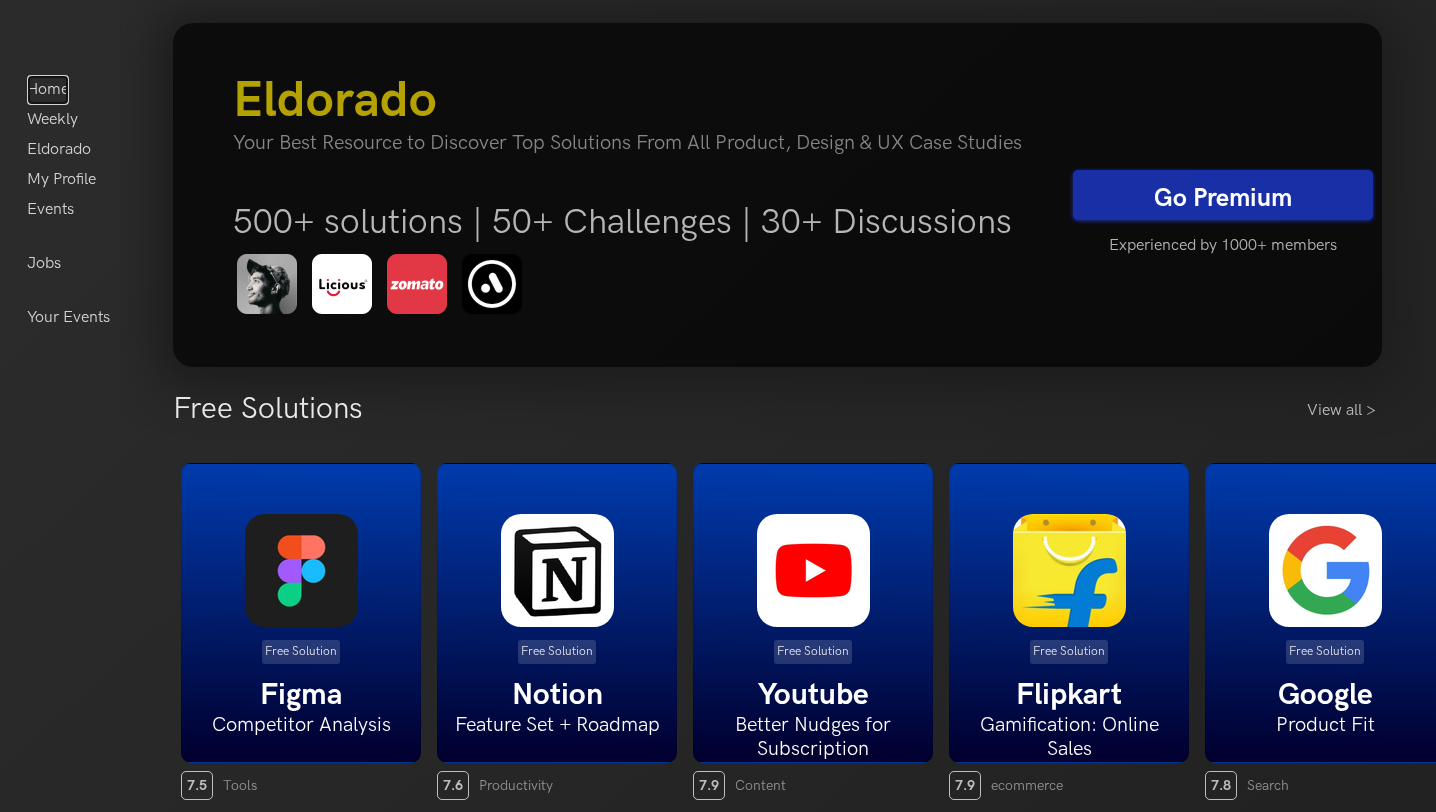 click on "Home" at bounding box center [48, 90] 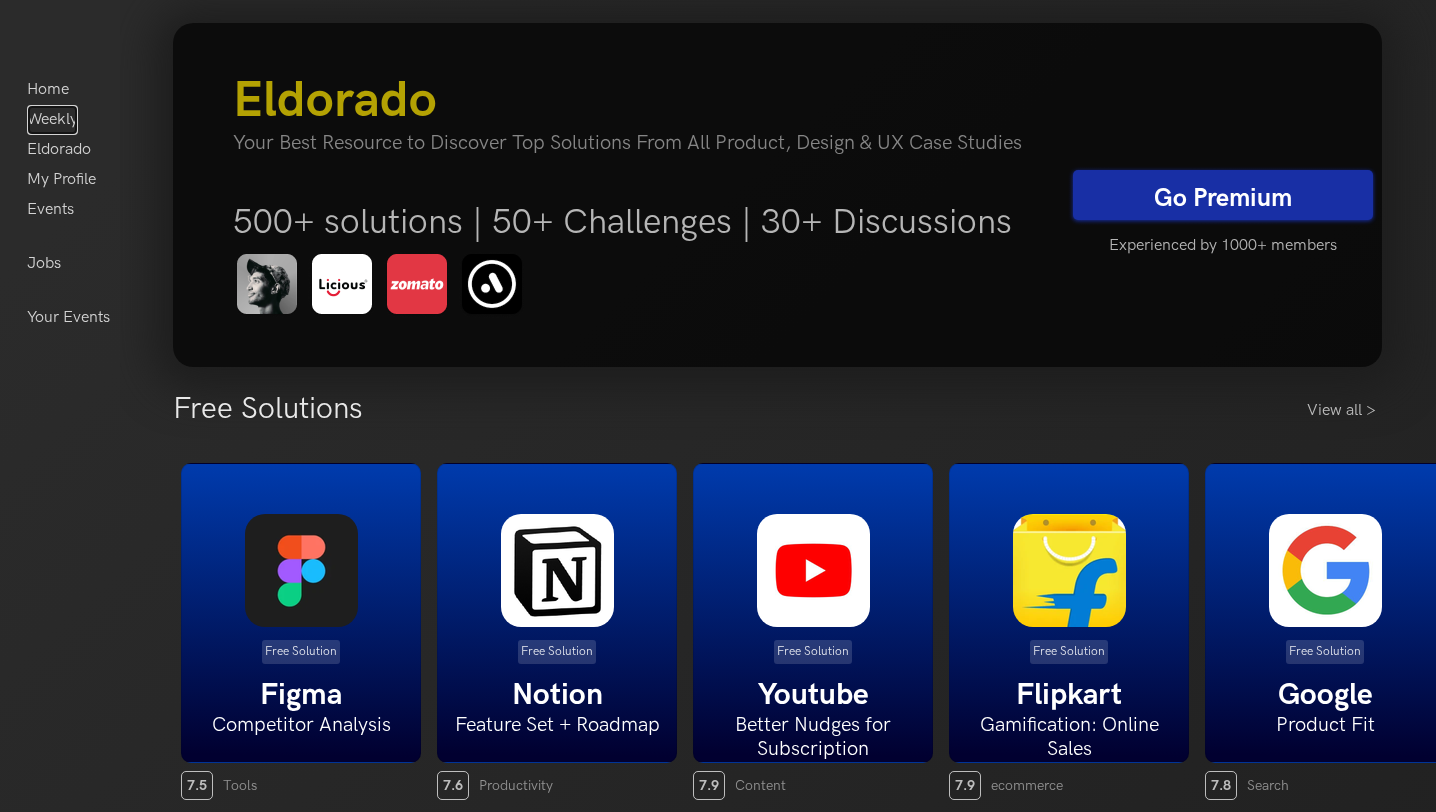 click on "Weekly" at bounding box center [52, 120] 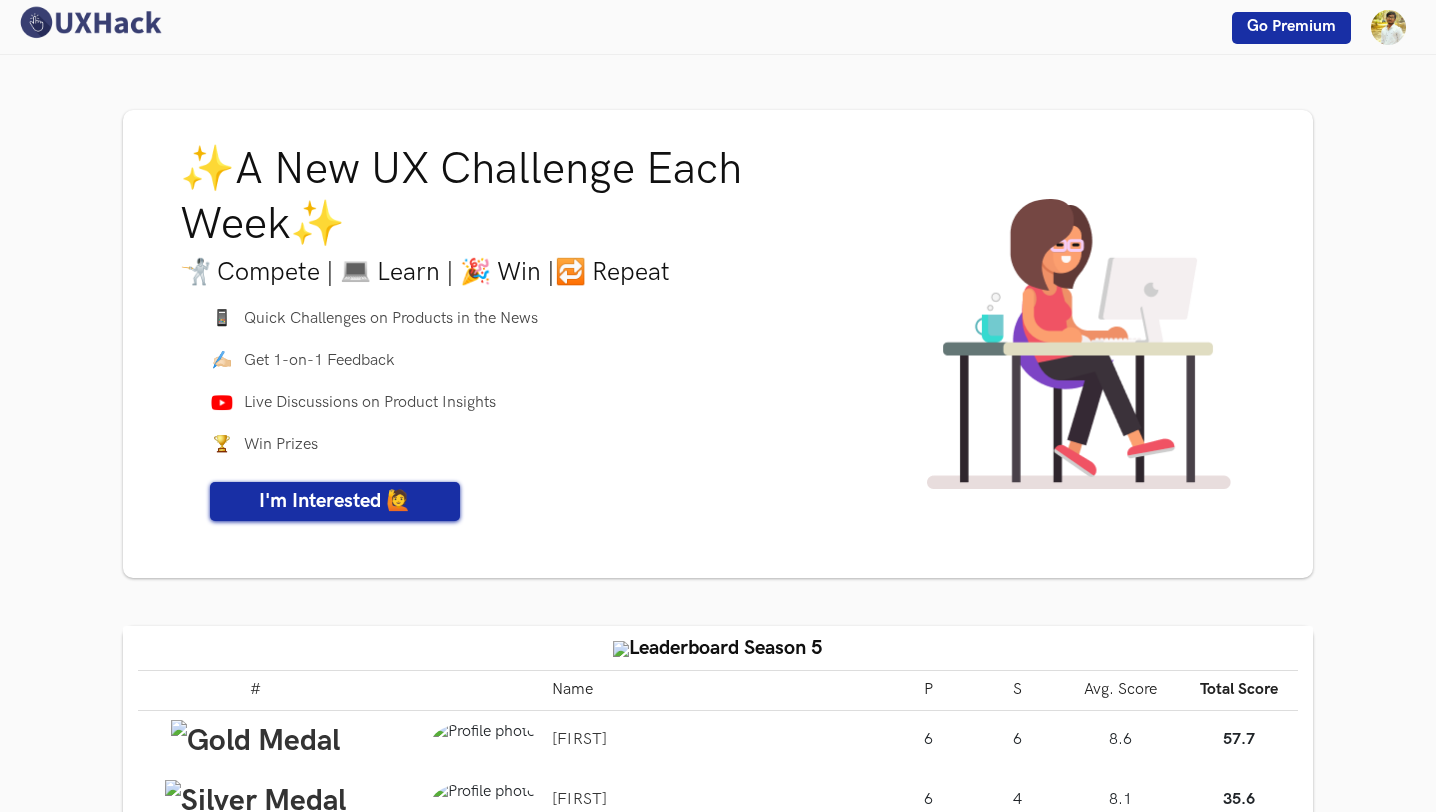 scroll, scrollTop: 0, scrollLeft: 0, axis: both 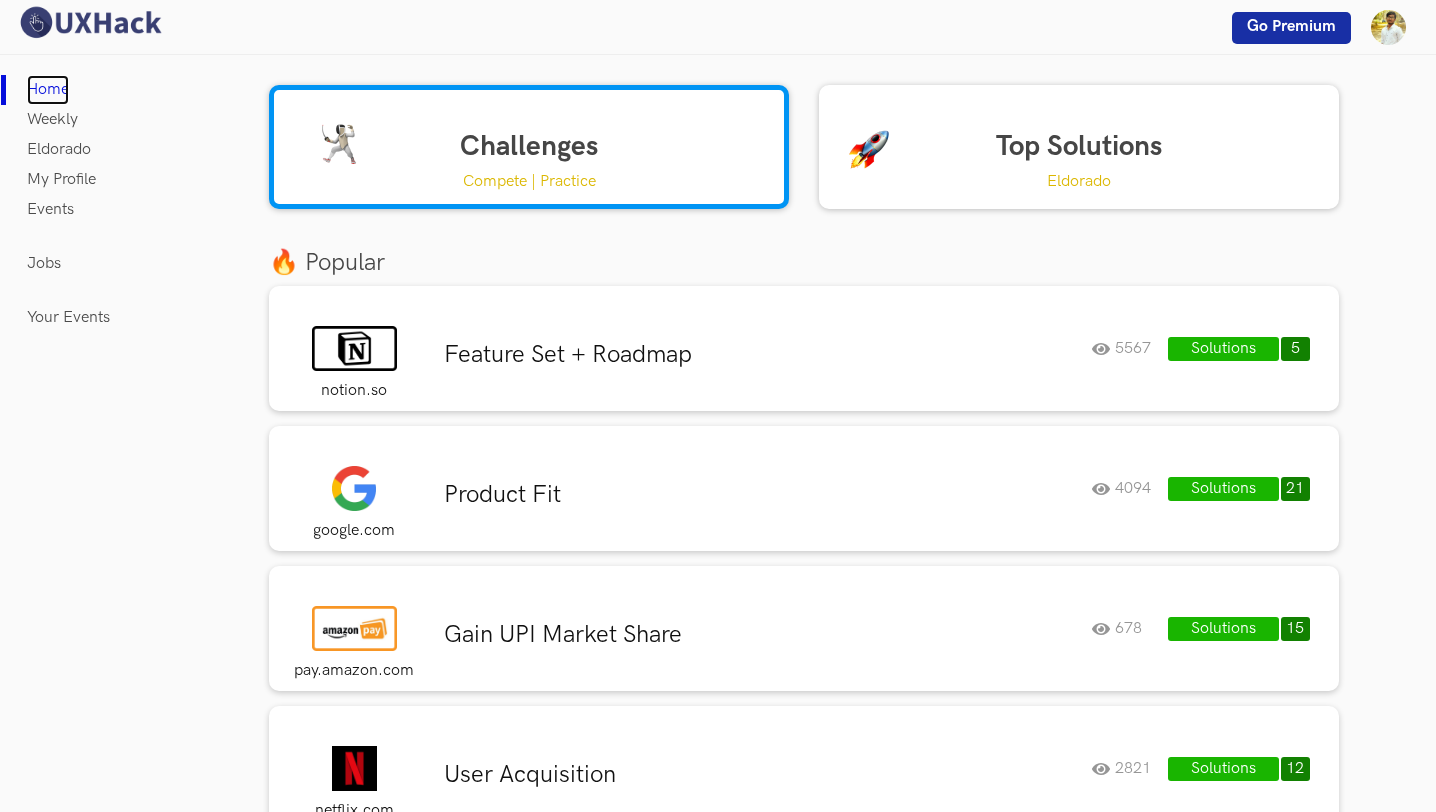 click on "Home" at bounding box center [48, 90] 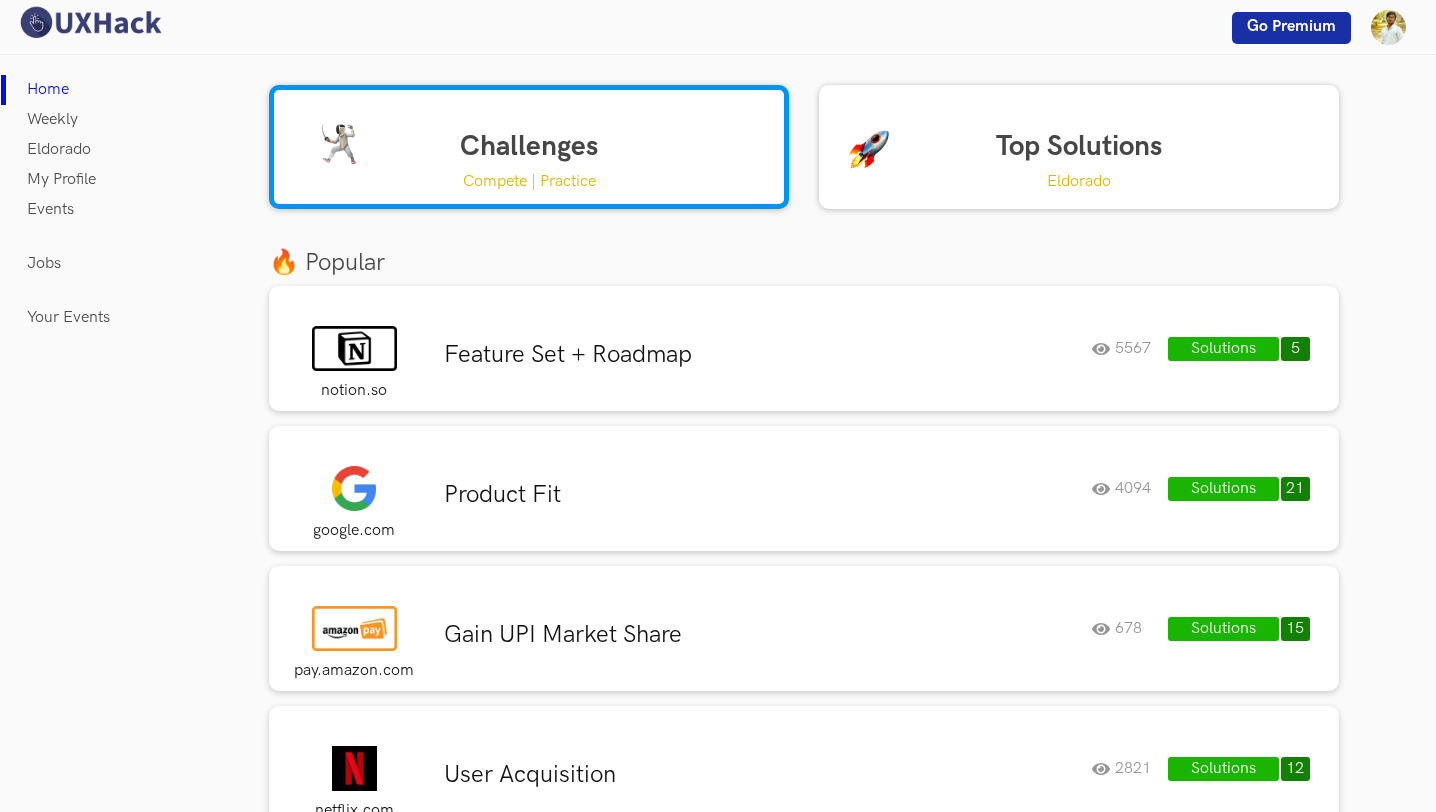 scroll, scrollTop: 0, scrollLeft: 0, axis: both 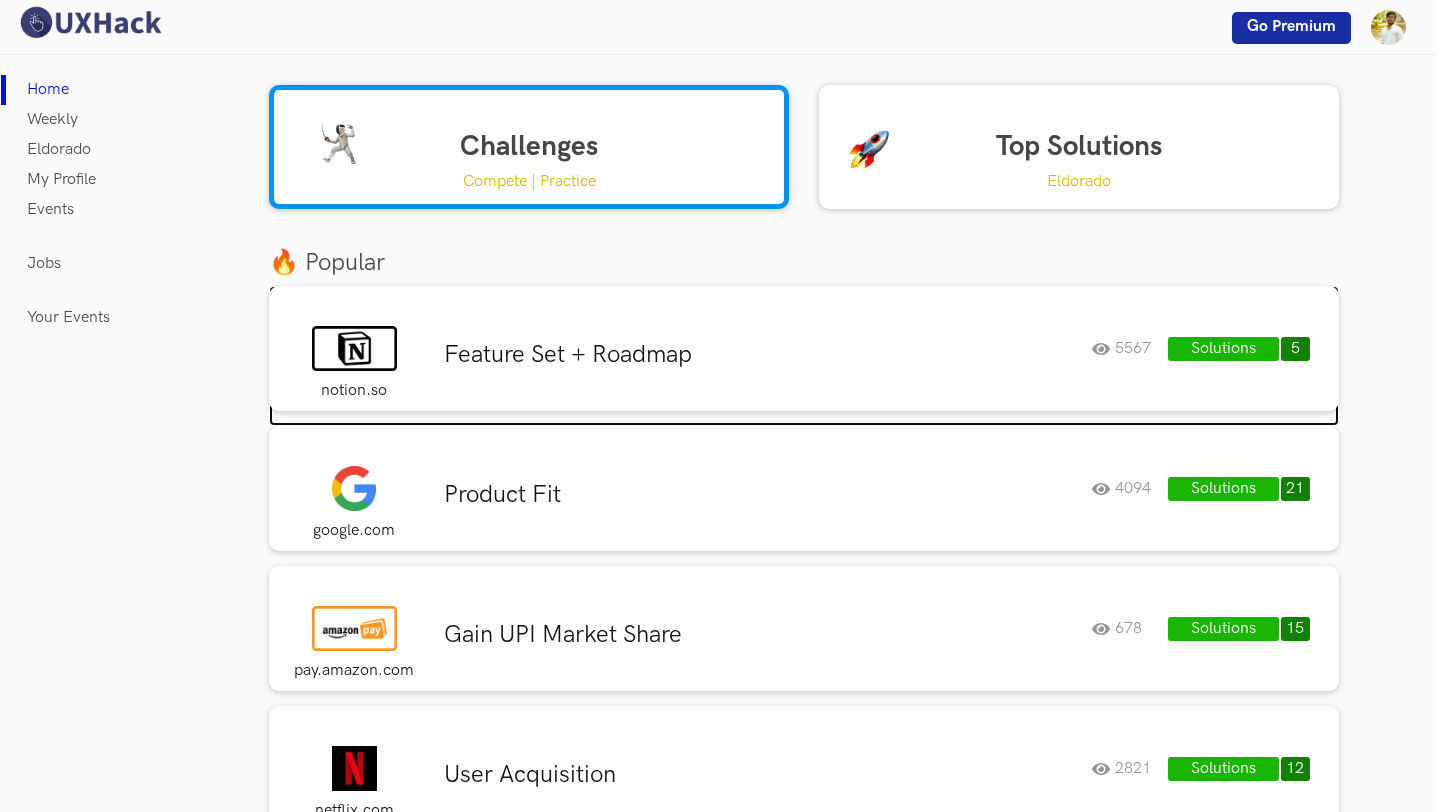 click on "Feature Set + Roadmap" at bounding box center (760, 355) 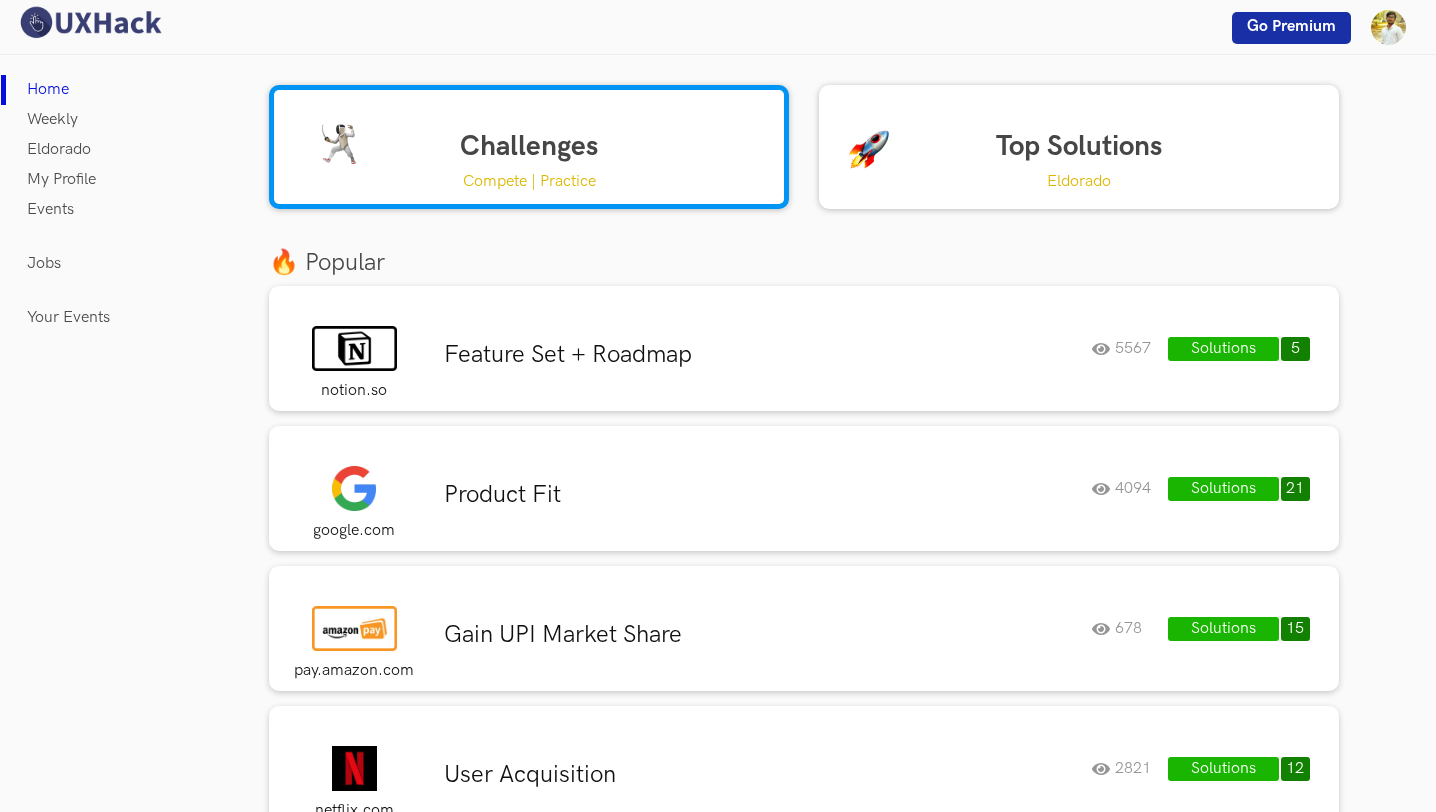 click on "Challenges Compete | Practice  Top Solutions Eldorado 🔥 Popular notion.so Feature Set + Roadmap 5567 Solutions 5 5567 google.com Product Fit 4094 Solutions 21 4094 pay.amazon.com Gain UPI Market Share 678 Solutions 15 678 netflix.com User Acquisition 2821 Solutions 12 2821 figma.com Competitor Analysis 2637 Solutions 8 2637 youtube.com Better Nudges for Subscription 958 Solutions 8 958 uber.com UX Audit 1713 Solutions 12 1713 cred.club Ideation 1392 Solutions 15 1392 flipkart.com Gamification: Online Sales 1024 Solutions 16 1024 cure.fit Gamification: Engagement + Retention 723 Solutions 14 723 🔎 Discover Challenges gst.gov.in Improve Look & Feel 884 Solutions 6 884 bhimupi.org.in Visually Enhance Payment Experience 1648 Solutions 8 1648 cowin.gov.in Conversational UX 900 Solutions 6 900 licious.in Building Trust 632 Solutions 8 632 groww.in Onboarding 1777 Solutions 3 1777 atherenergy.com UX Audit 631 Solutions 12 631 clubhouse.com Feature X 183 Solutions 7 183 zomato.com Nutrition & Wellness 532 8 532" at bounding box center (789, 4911) 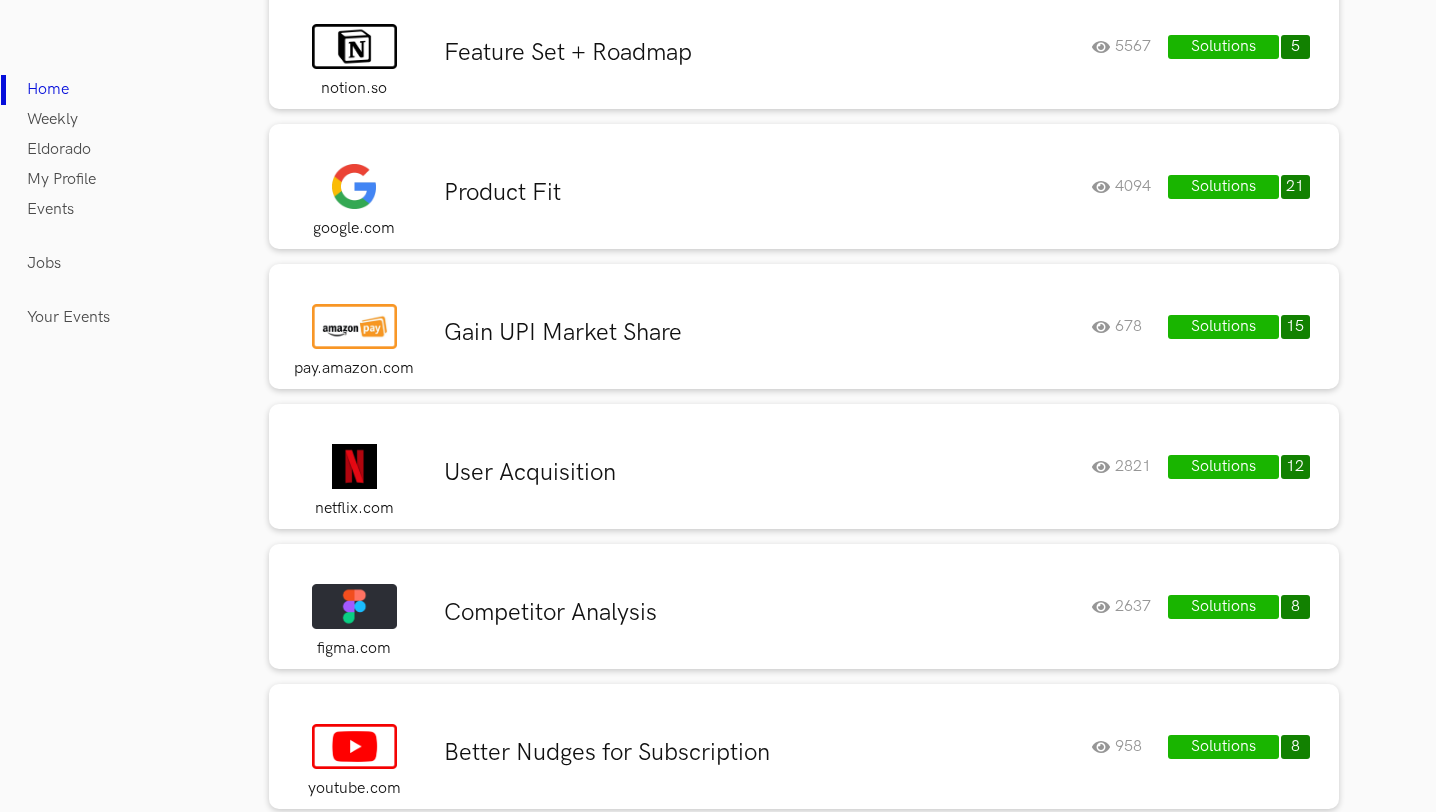 scroll, scrollTop: 363, scrollLeft: 0, axis: vertical 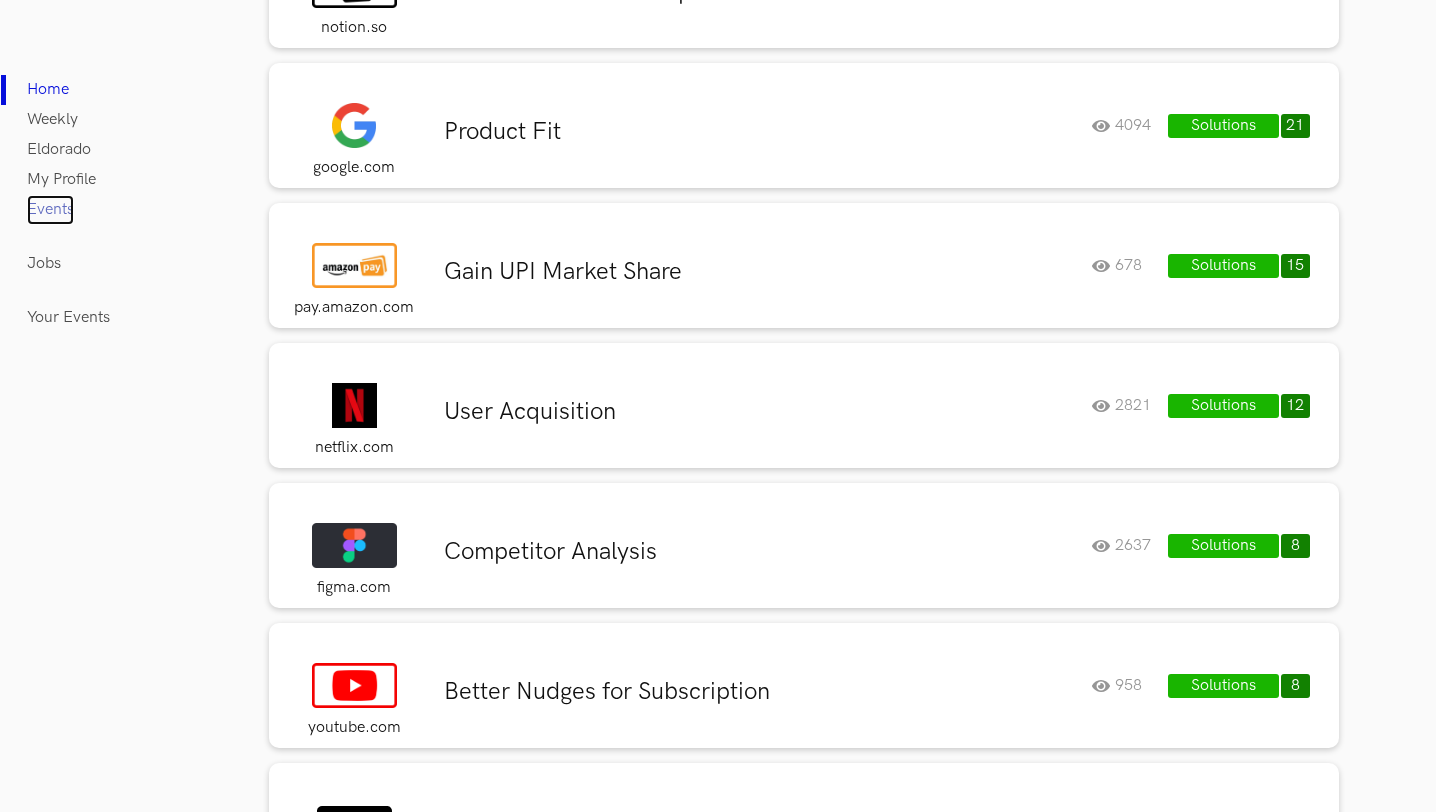 click on "Events" at bounding box center (50, 210) 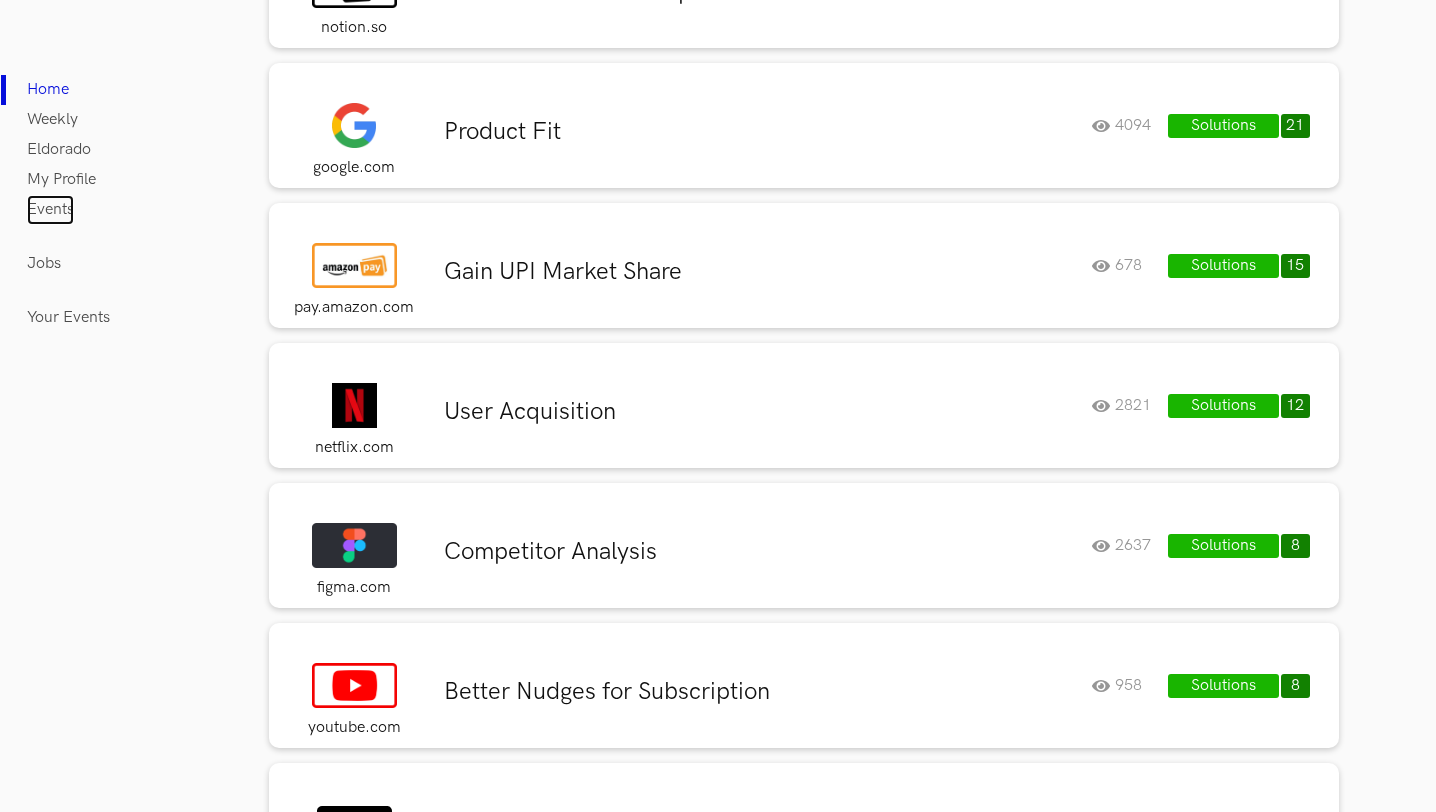 scroll, scrollTop: 0, scrollLeft: 0, axis: both 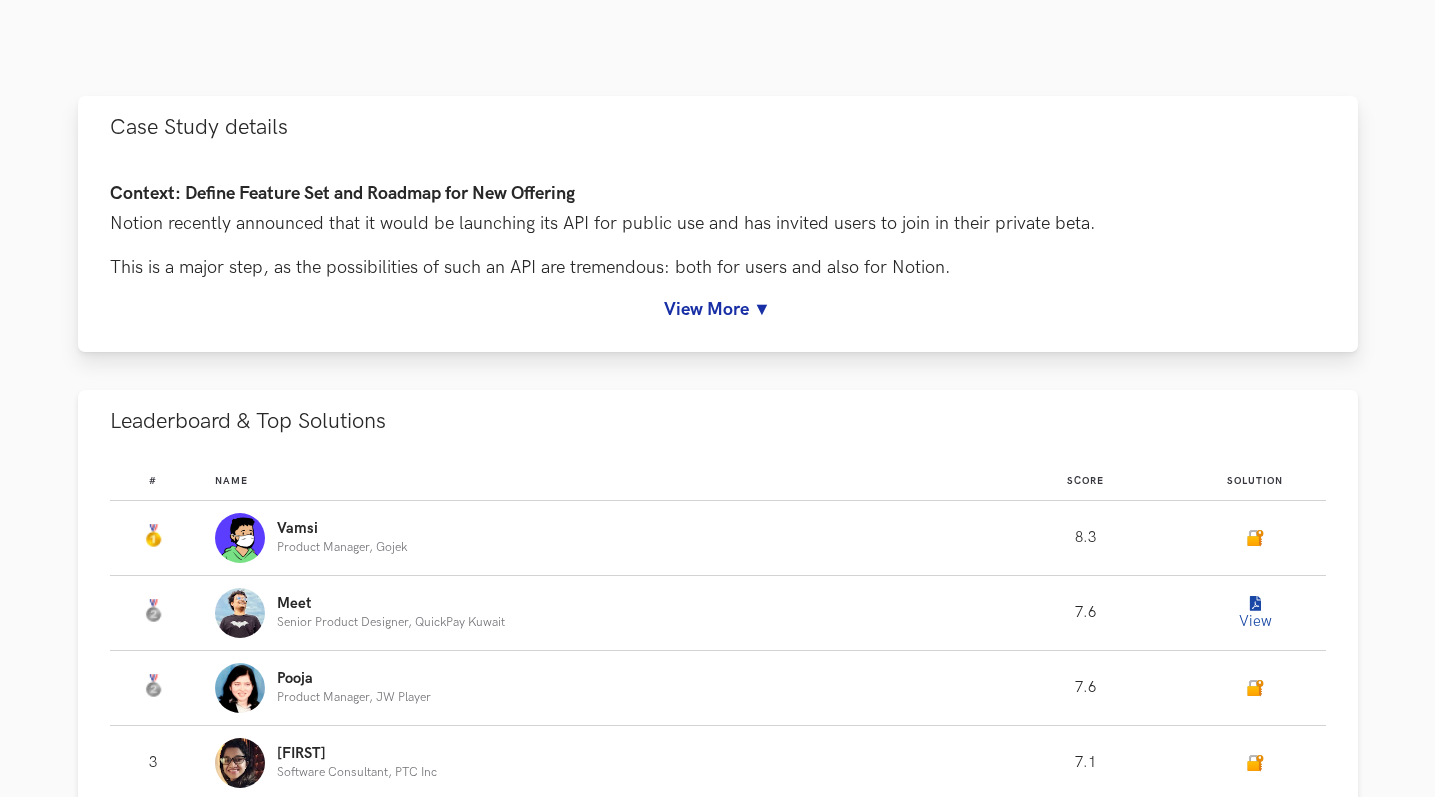 click on "View More ▼" at bounding box center [718, 309] 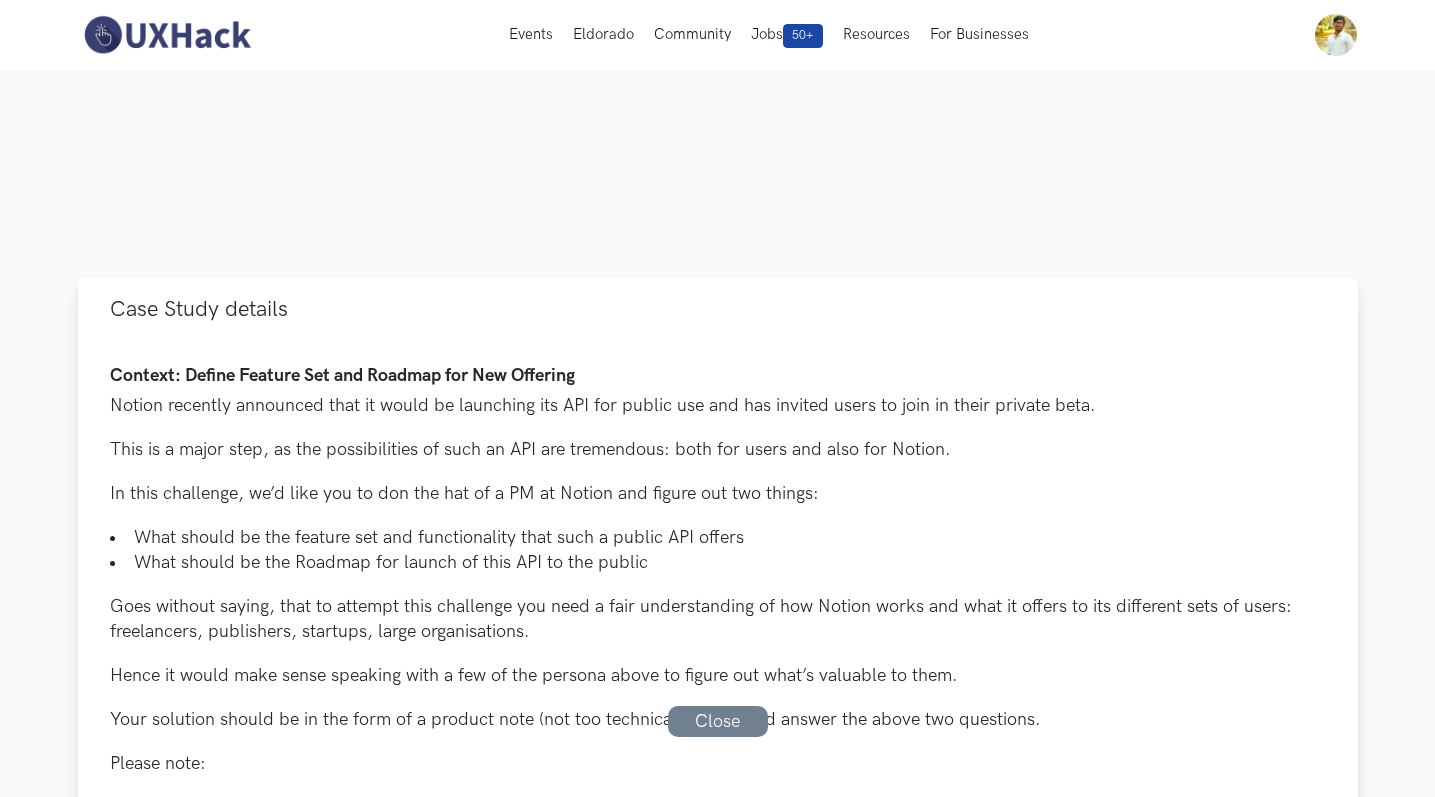 scroll, scrollTop: 12, scrollLeft: 0, axis: vertical 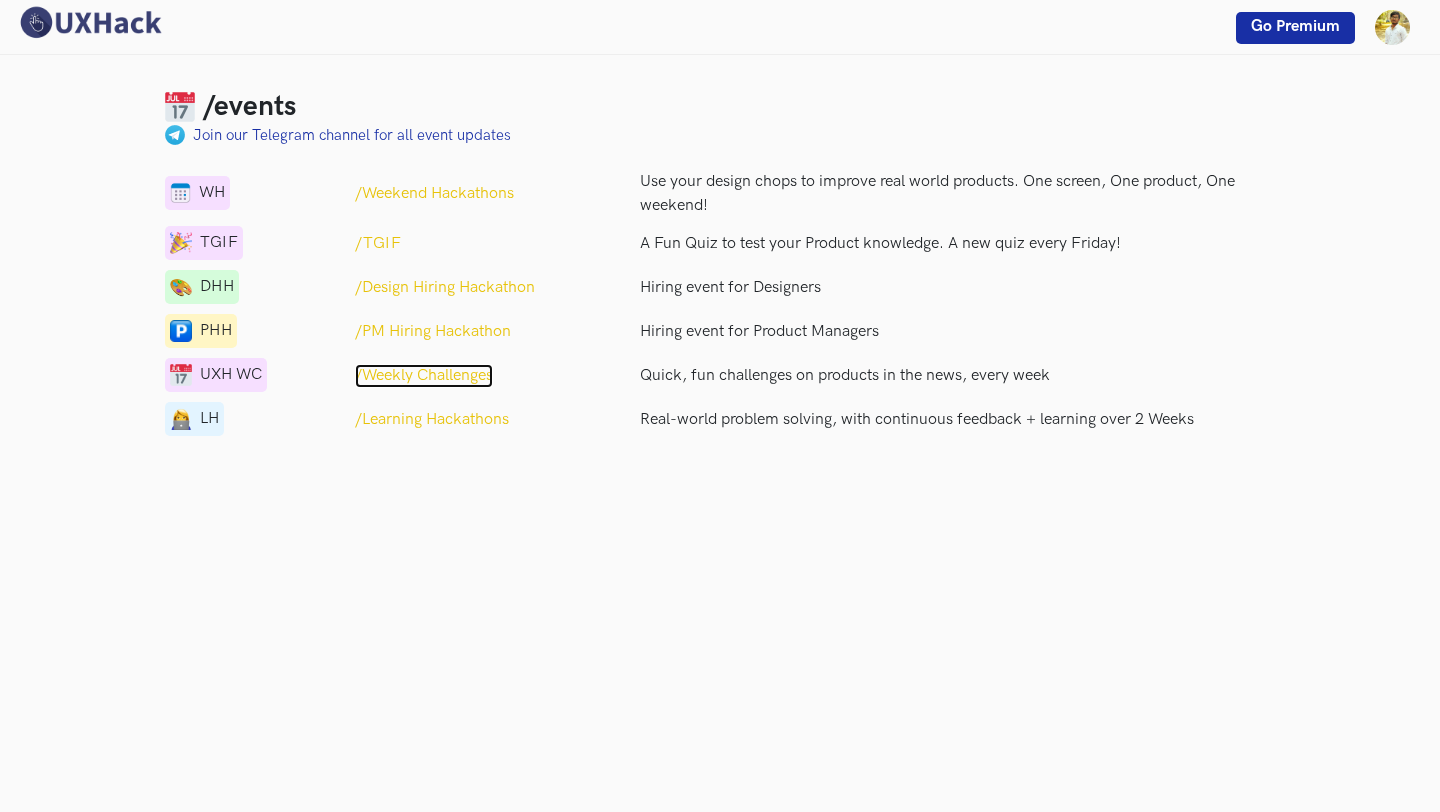 click on "/Weekly Challenges" at bounding box center (424, 376) 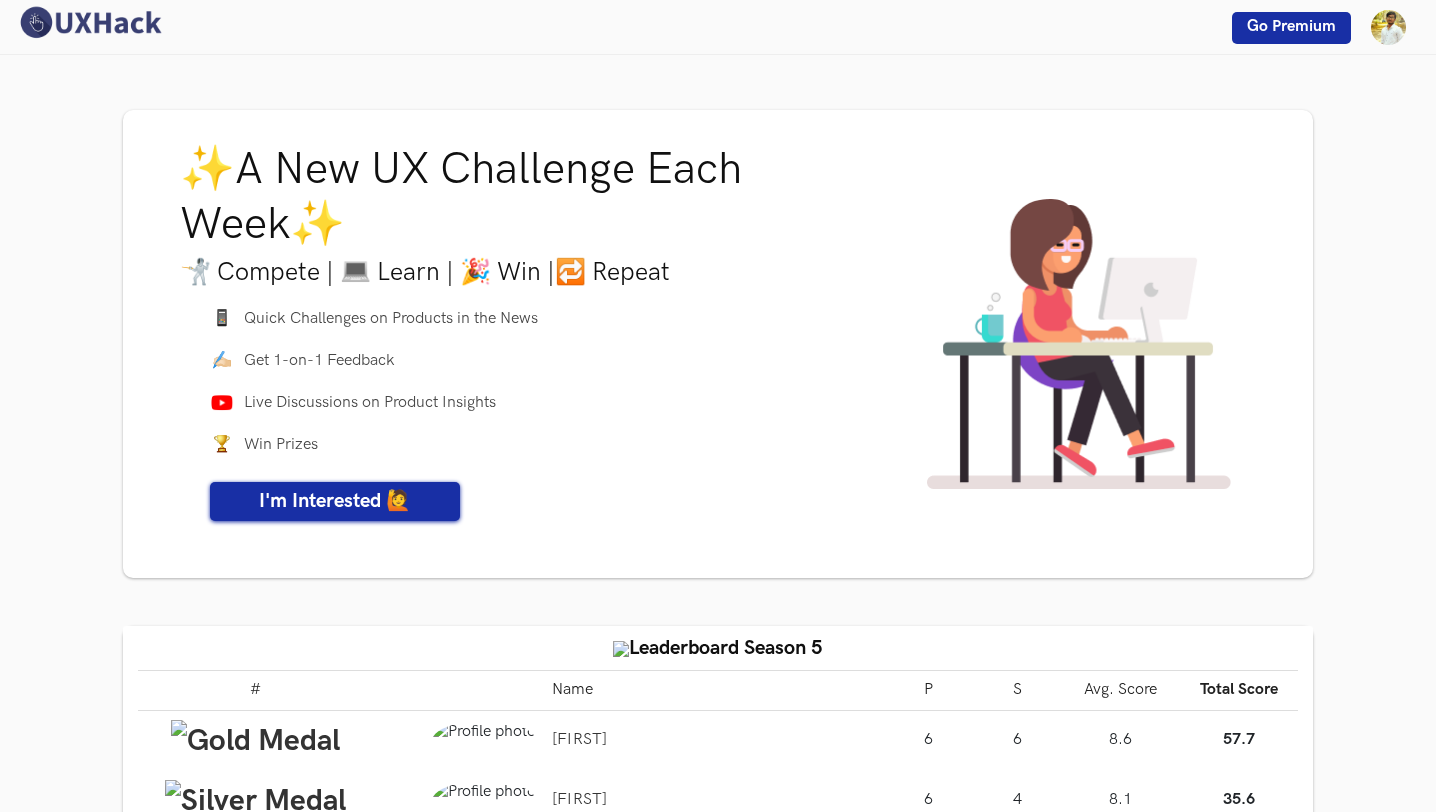 scroll, scrollTop: 0, scrollLeft: 0, axis: both 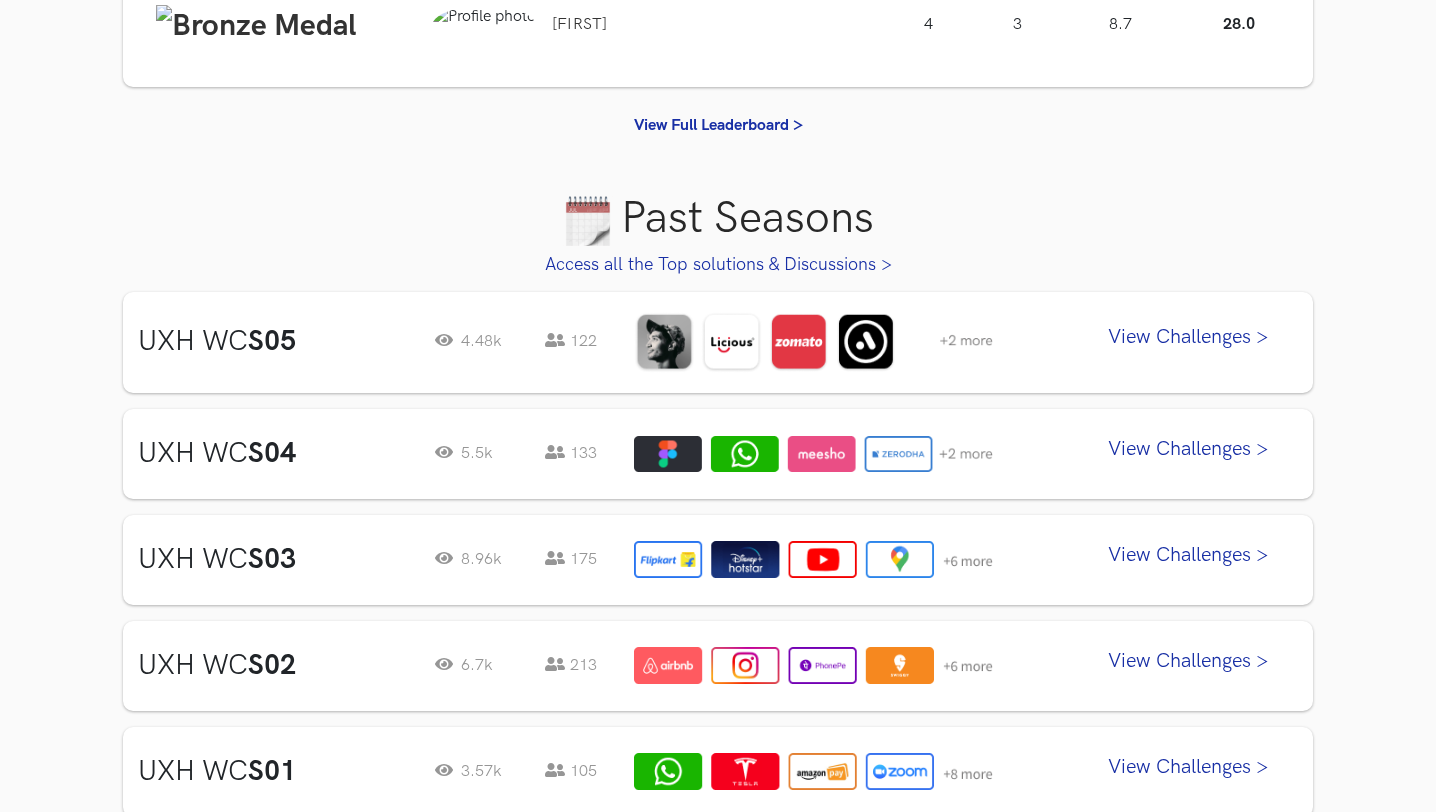 click on "View Challenges >" at bounding box center (1188, 342) 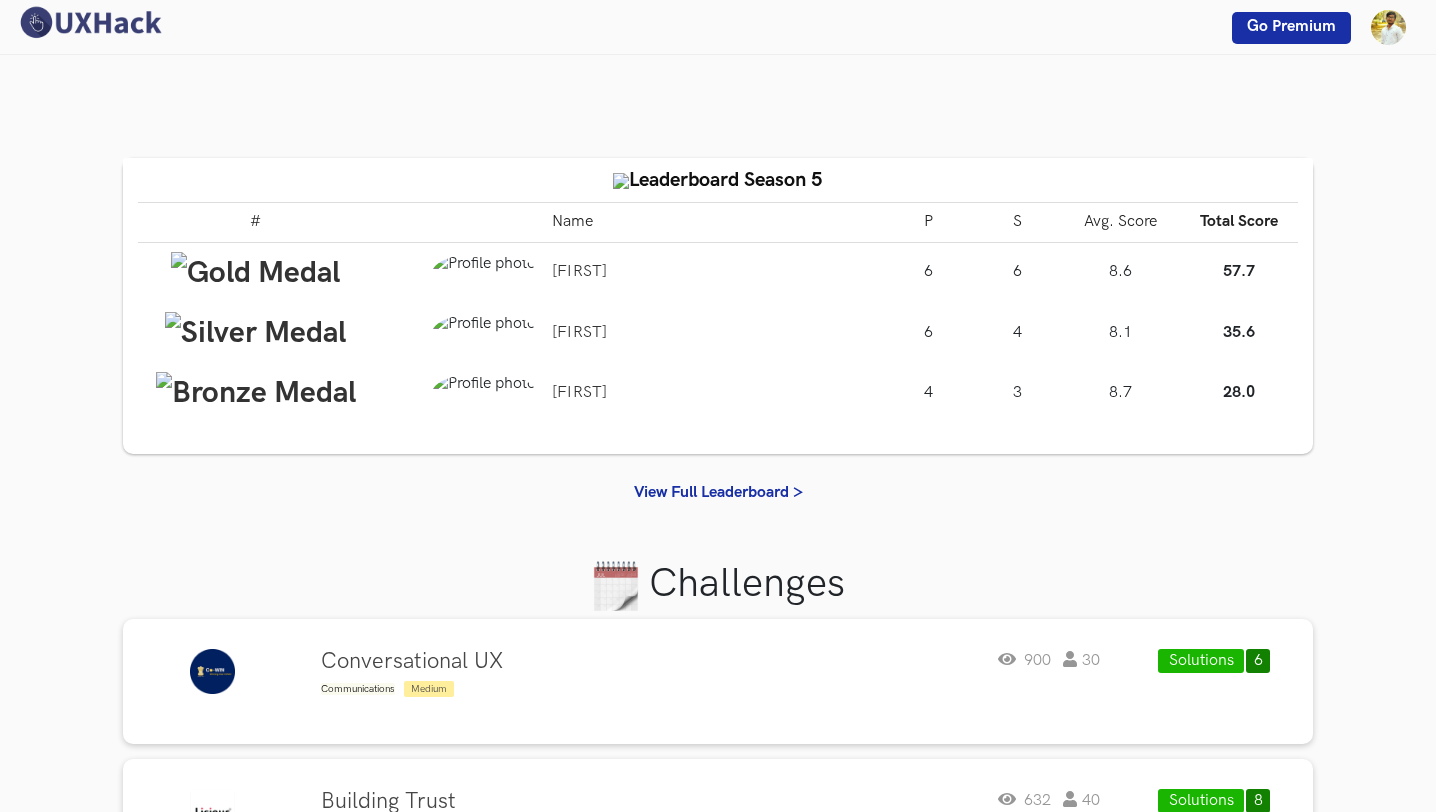 scroll, scrollTop: 0, scrollLeft: 0, axis: both 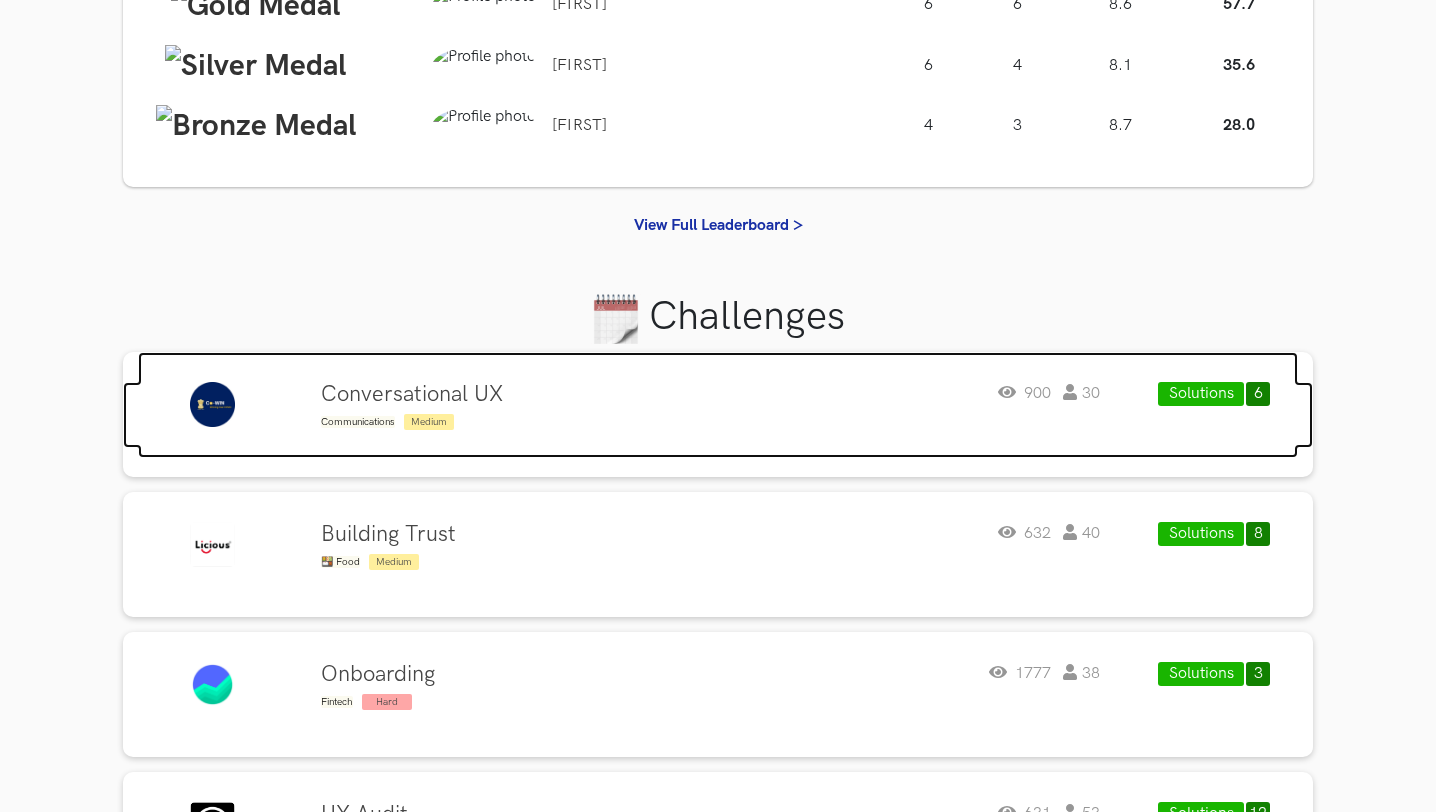 click on "Conversational UX Communications   Medium 900   30" at bounding box center (710, 407) 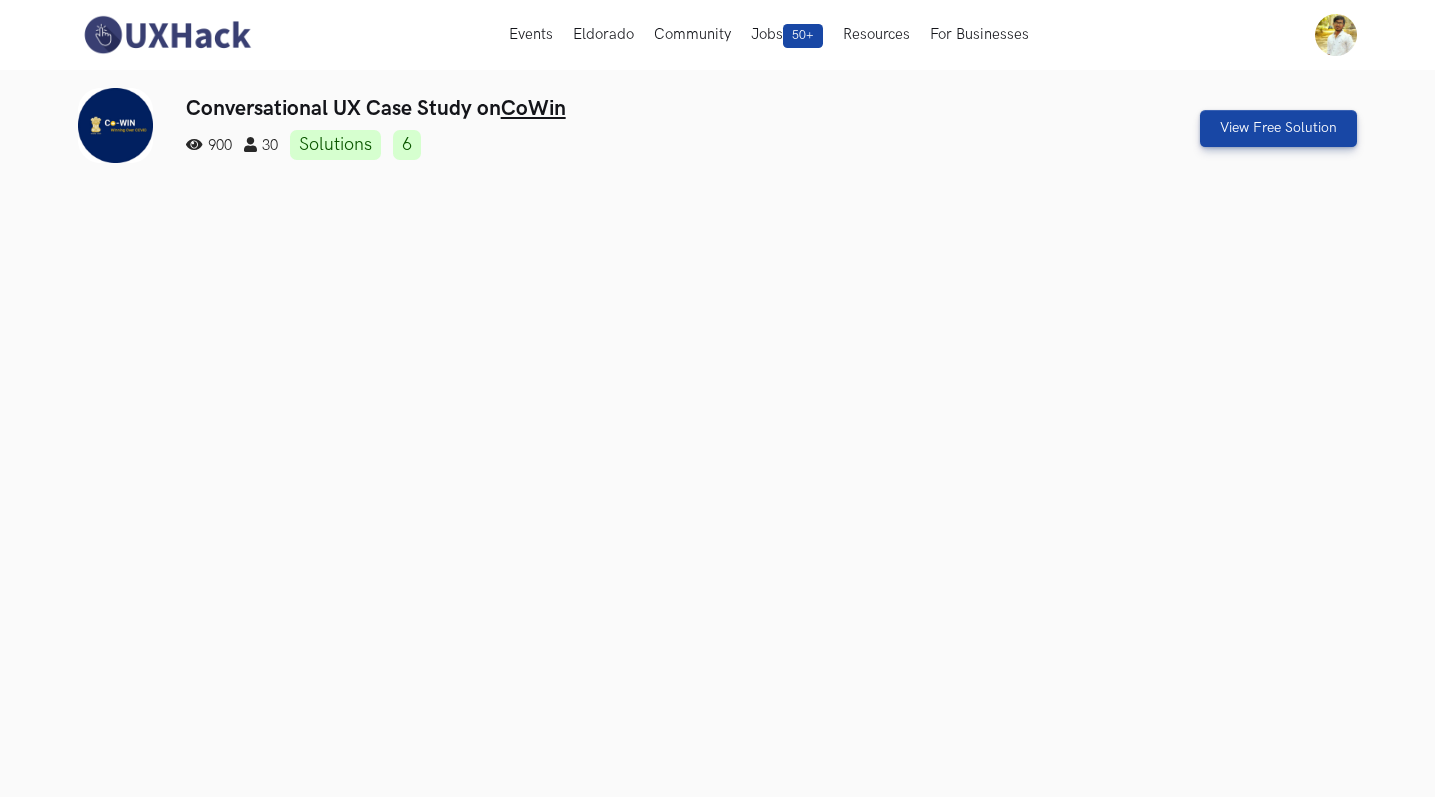 scroll, scrollTop: 0, scrollLeft: 0, axis: both 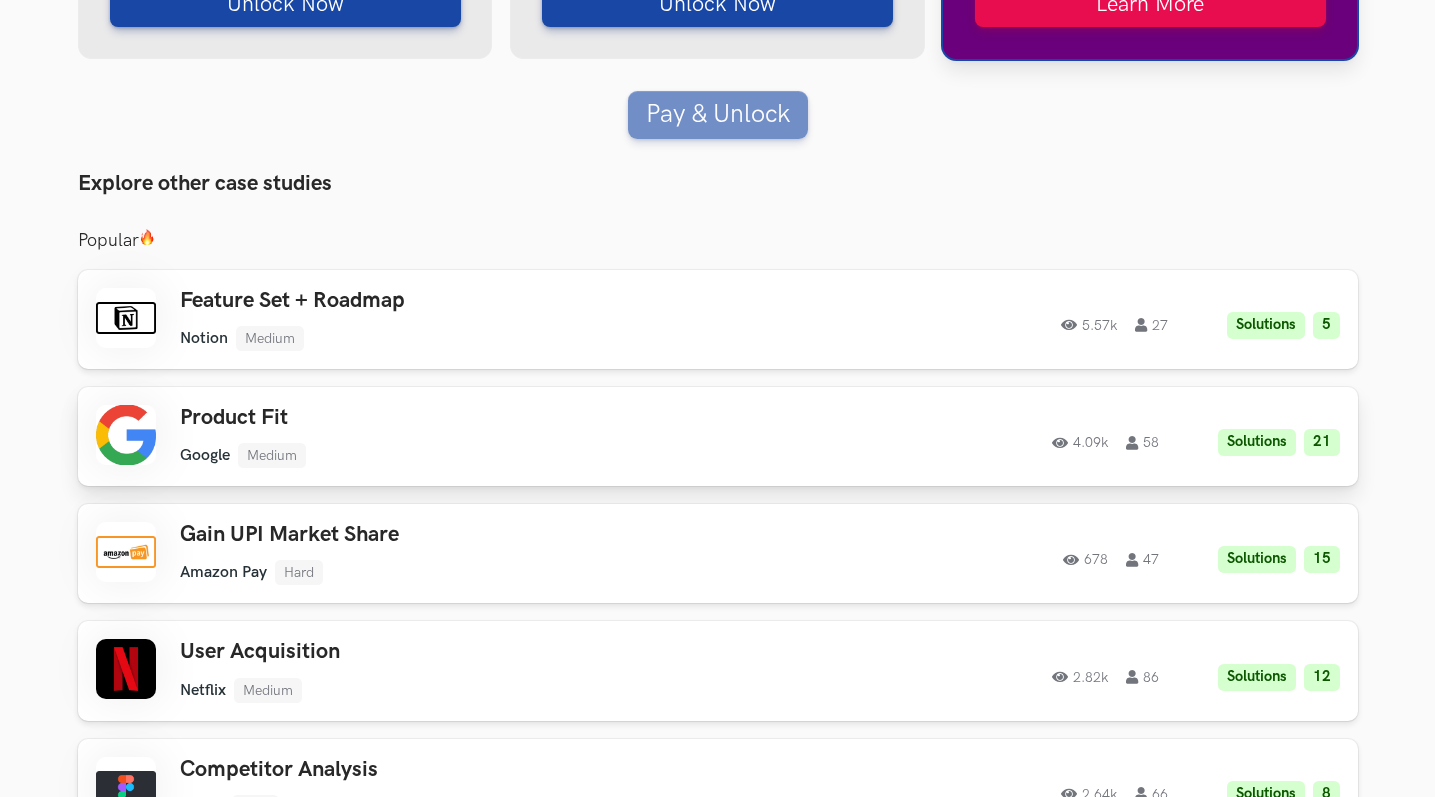 click on "Google Medium" at bounding box center (464, 455) 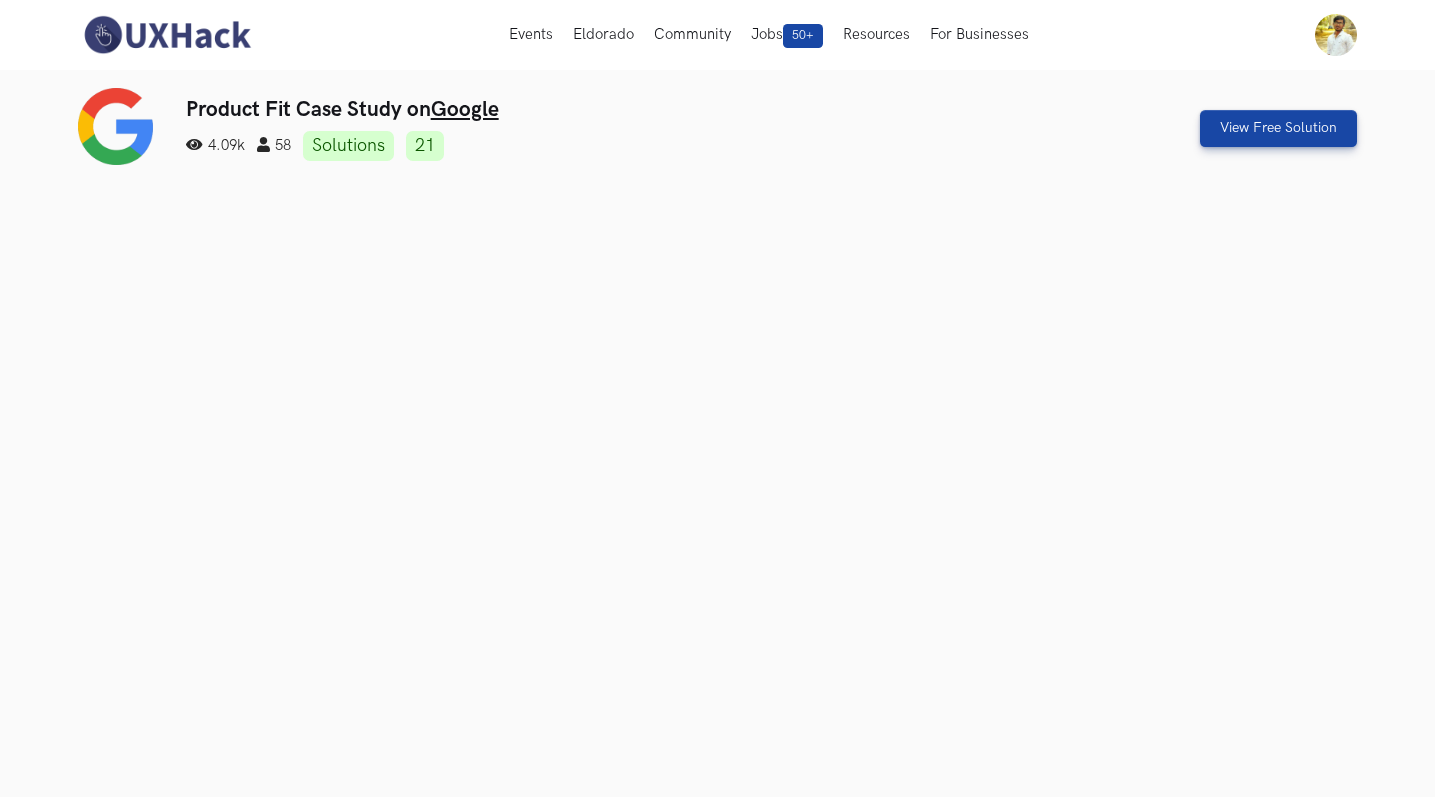 scroll, scrollTop: 0, scrollLeft: 0, axis: both 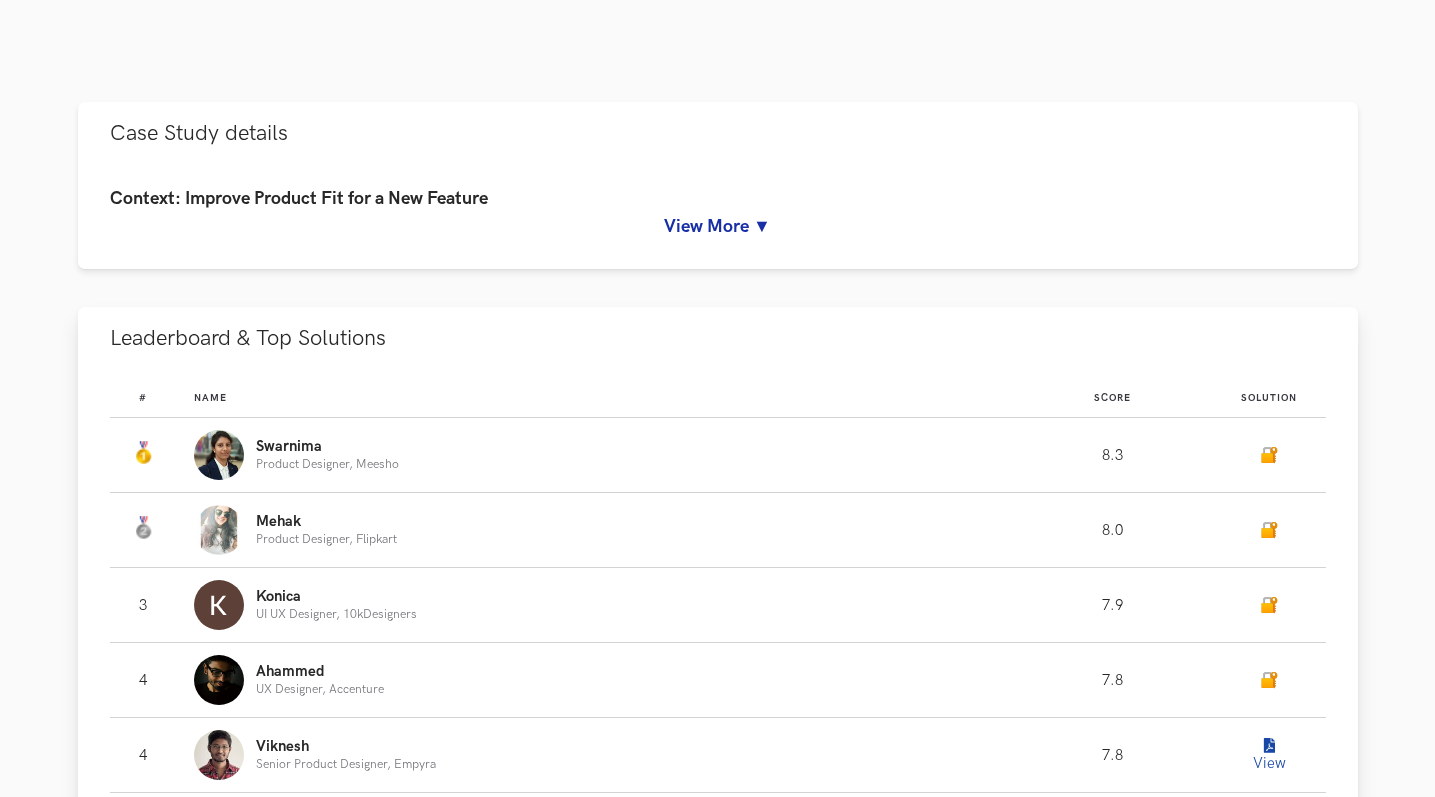 click on "Swarnima Product Designer, Meesho" at bounding box center (594, 455) 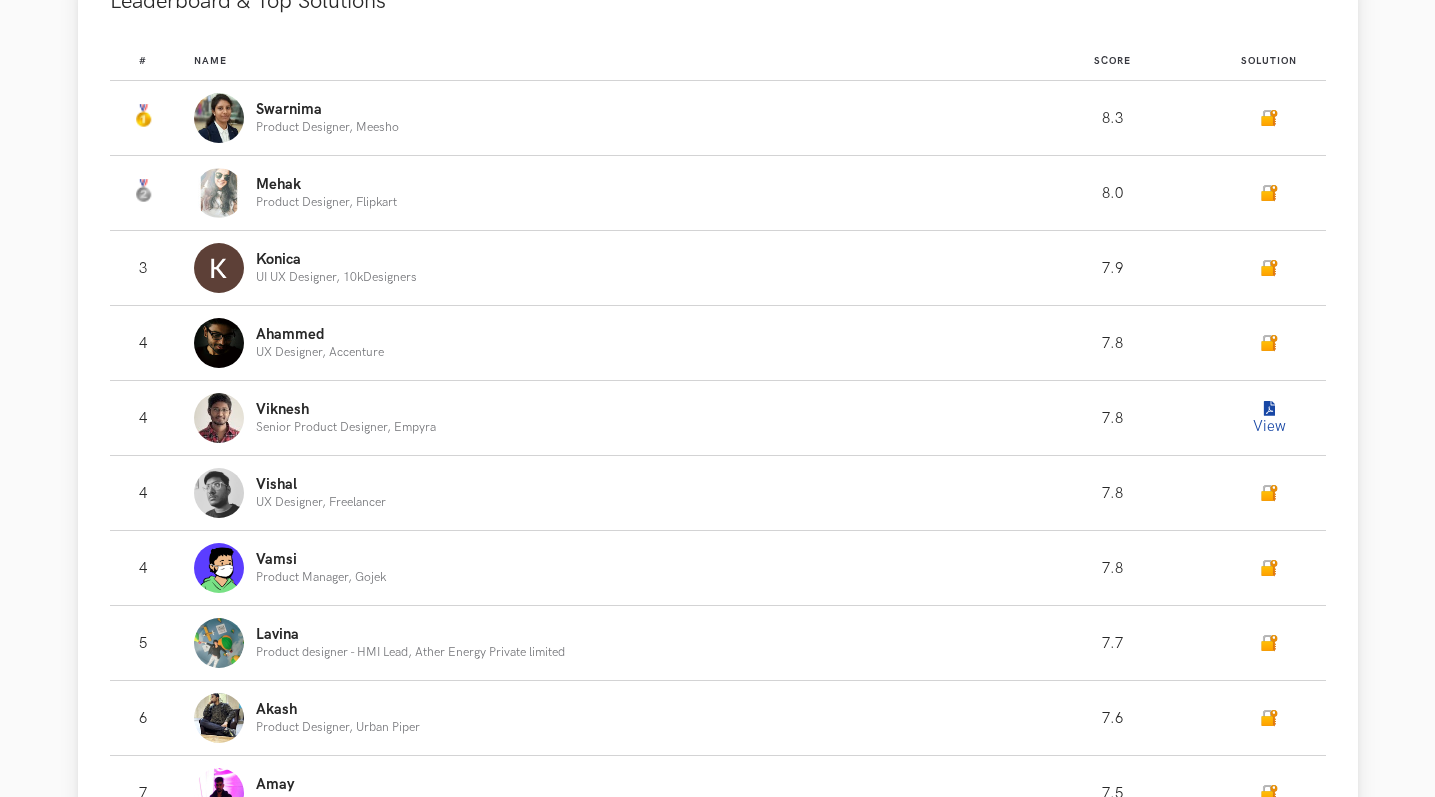 scroll, scrollTop: 1210, scrollLeft: 0, axis: vertical 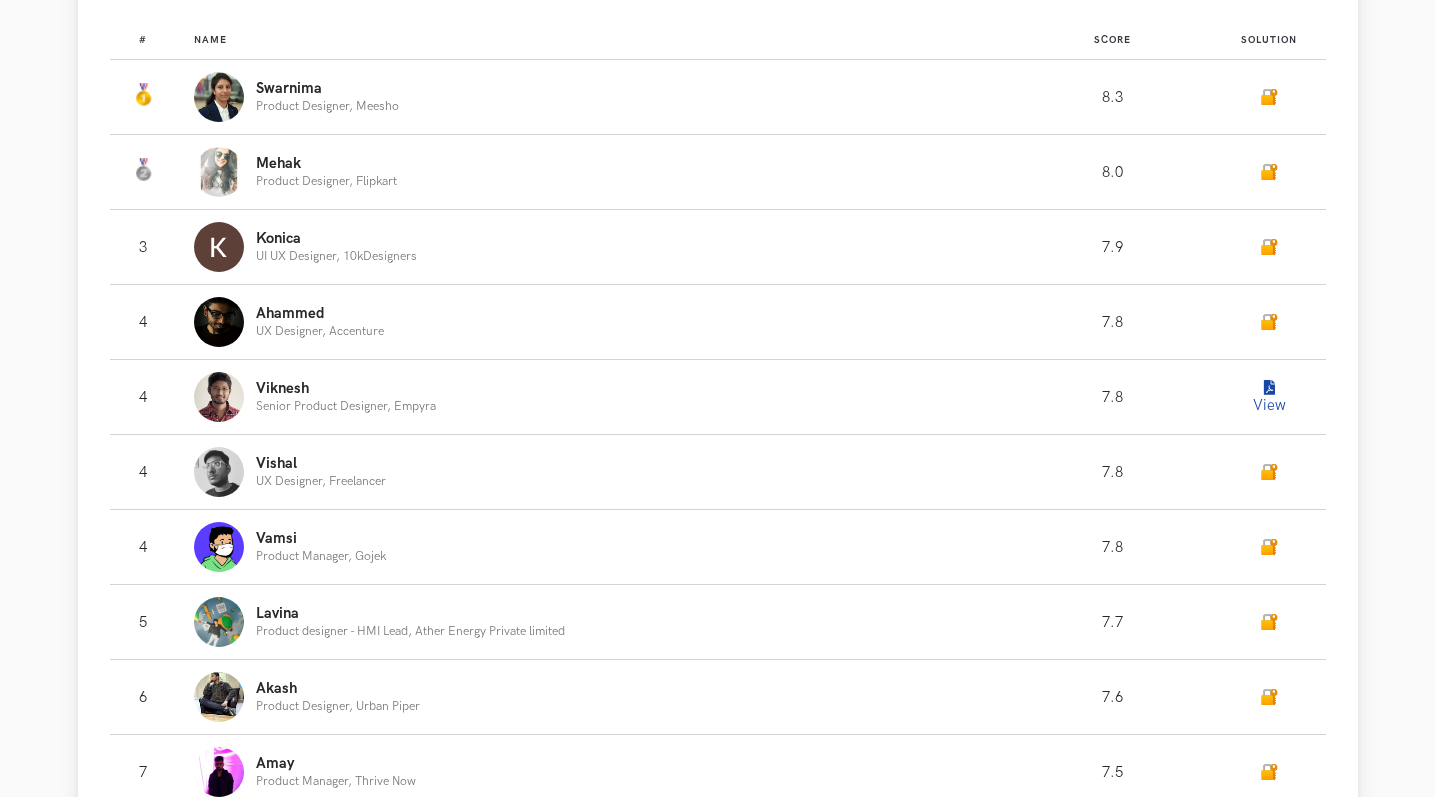 click on "View" at bounding box center (1269, 397) 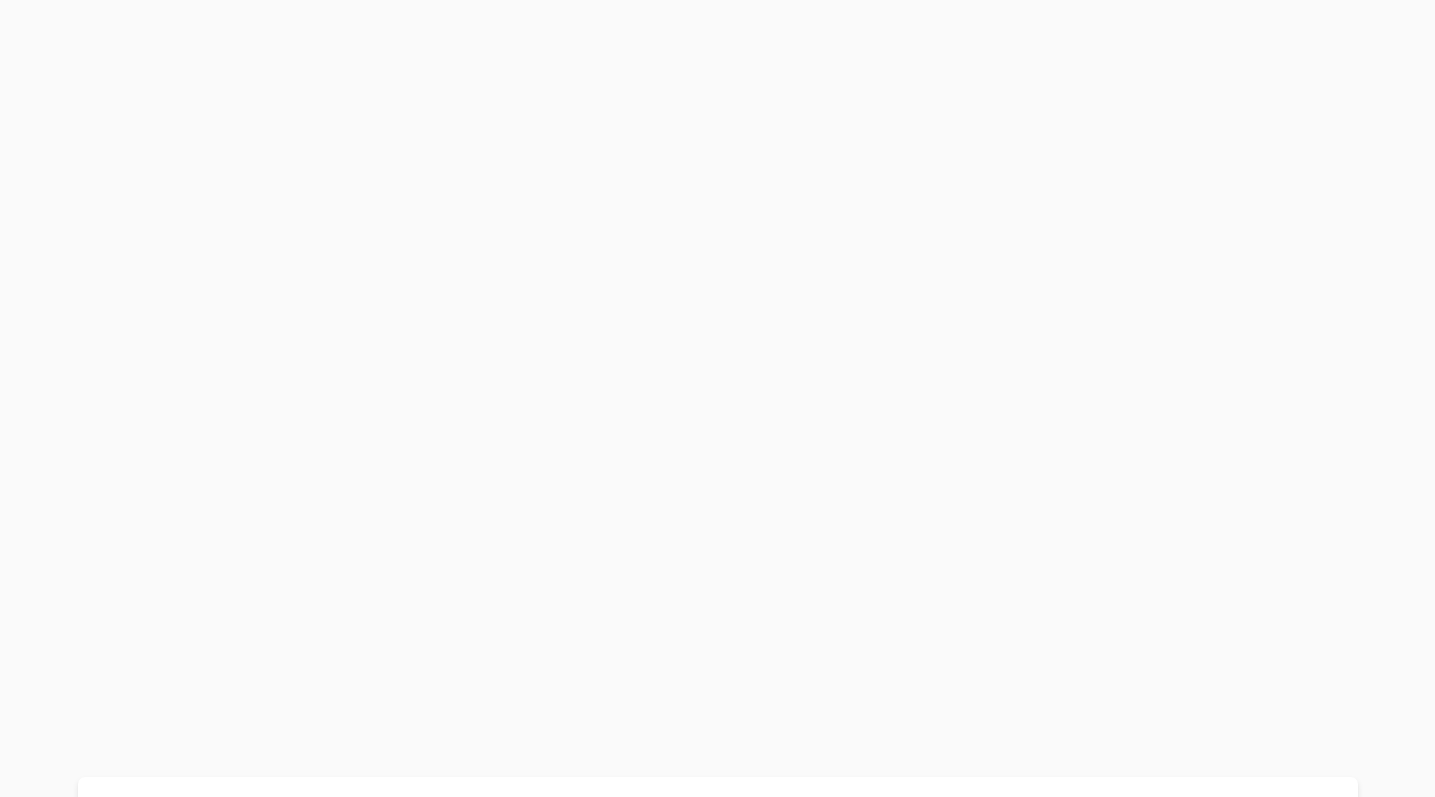 scroll, scrollTop: 218, scrollLeft: 0, axis: vertical 